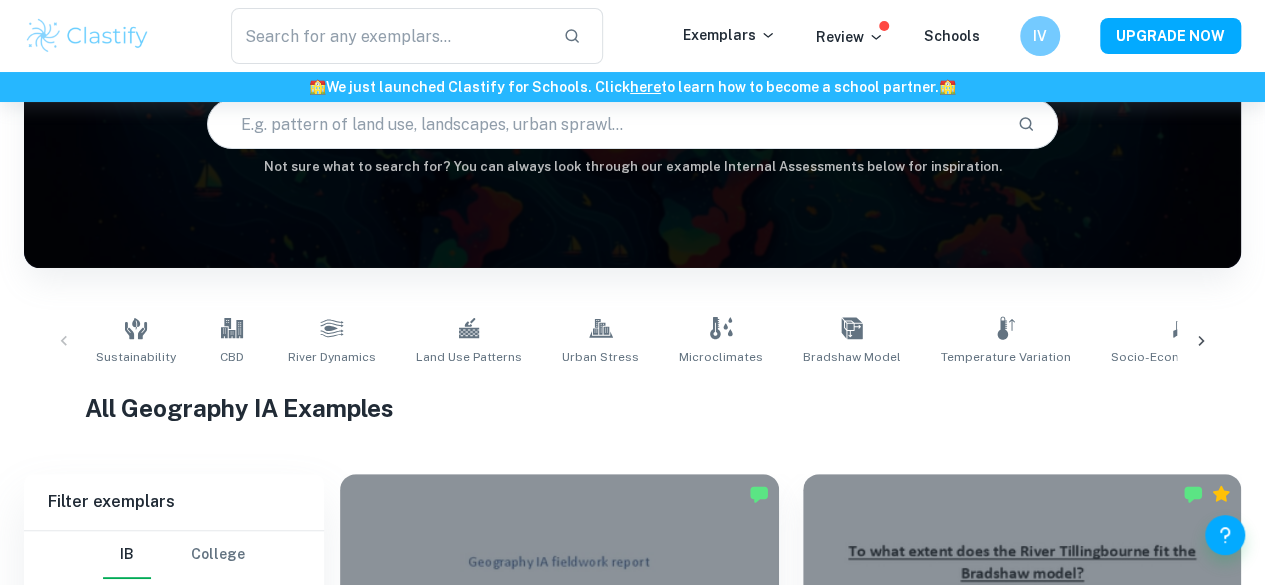 scroll, scrollTop: 600, scrollLeft: 0, axis: vertical 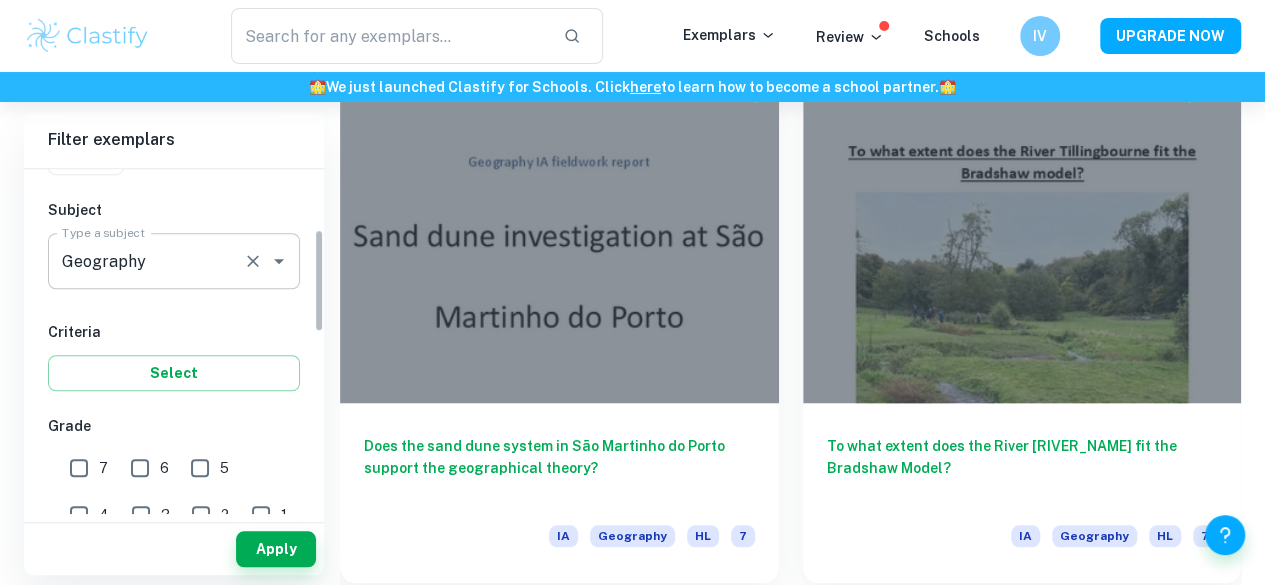click 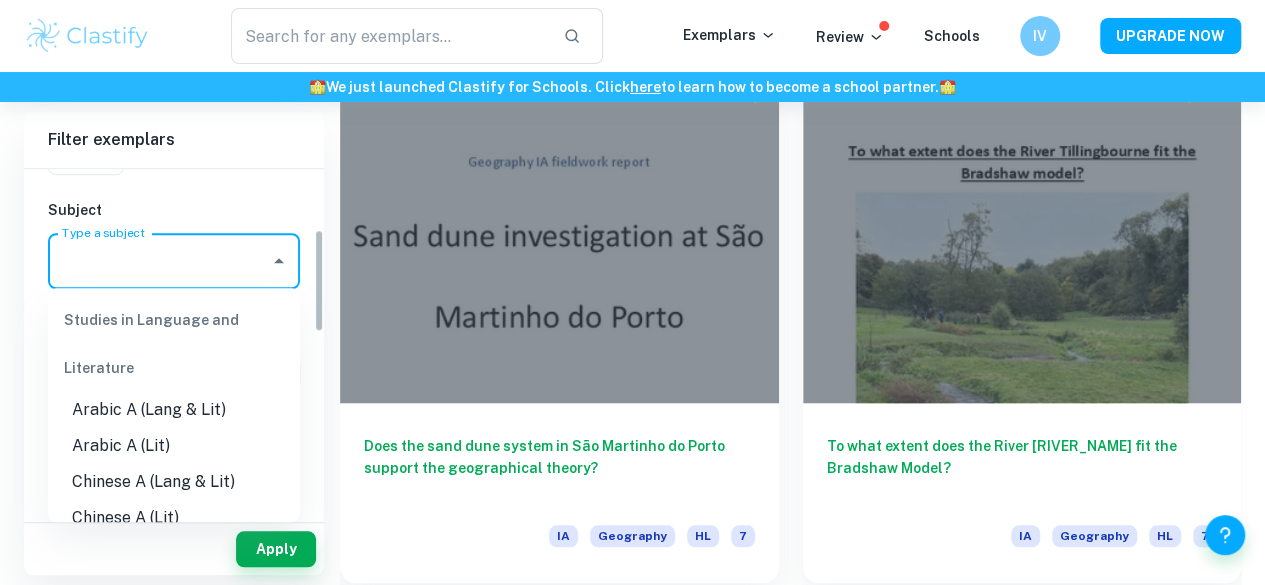 click on "Geography" at bounding box center (159, 261) 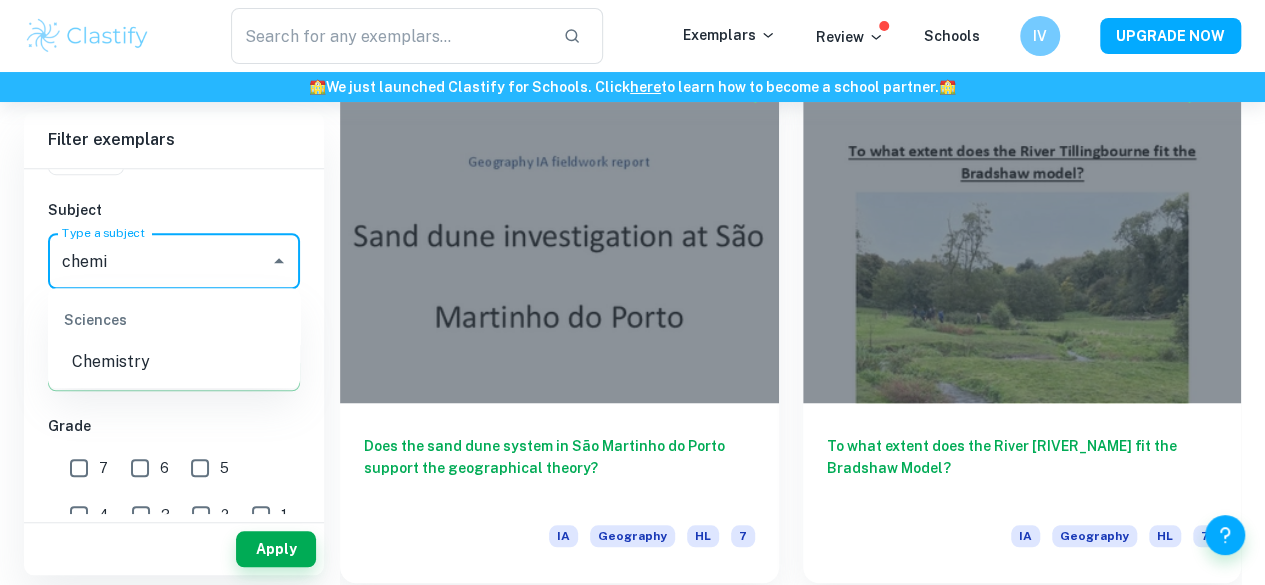 click on "Chemistry" at bounding box center [174, 362] 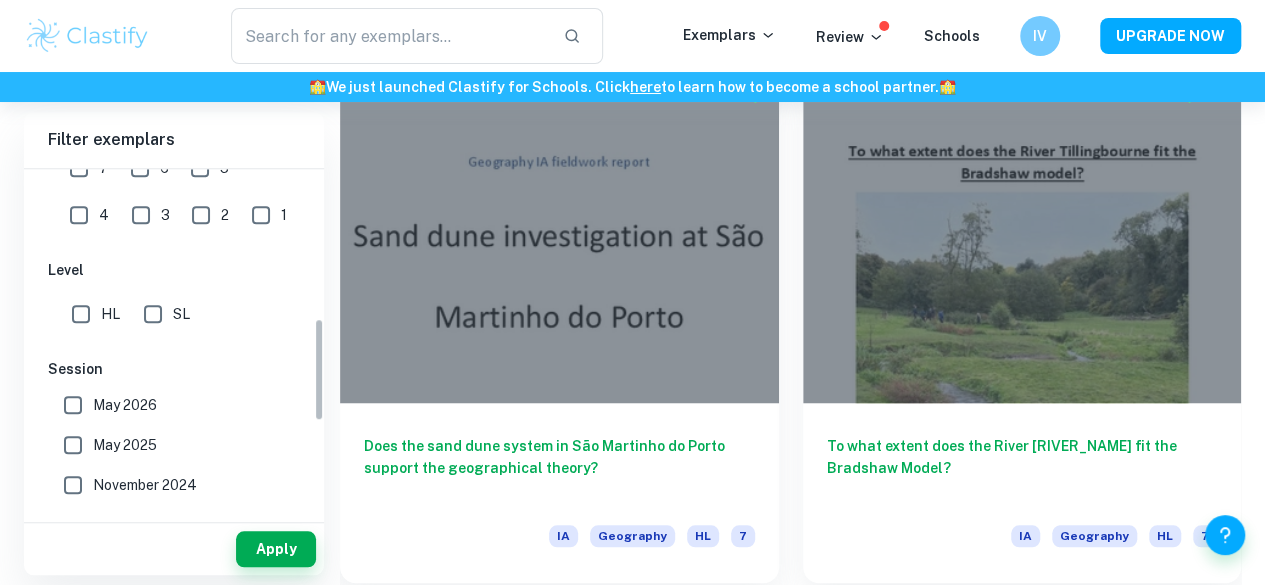 scroll, scrollTop: 400, scrollLeft: 0, axis: vertical 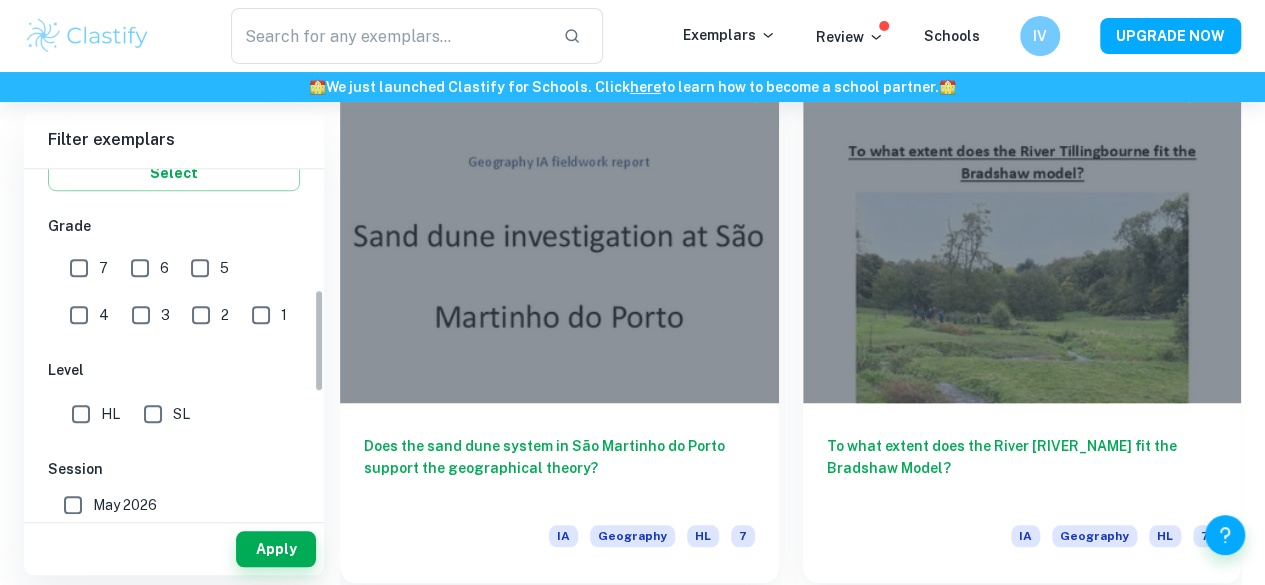 type on "Chemistry" 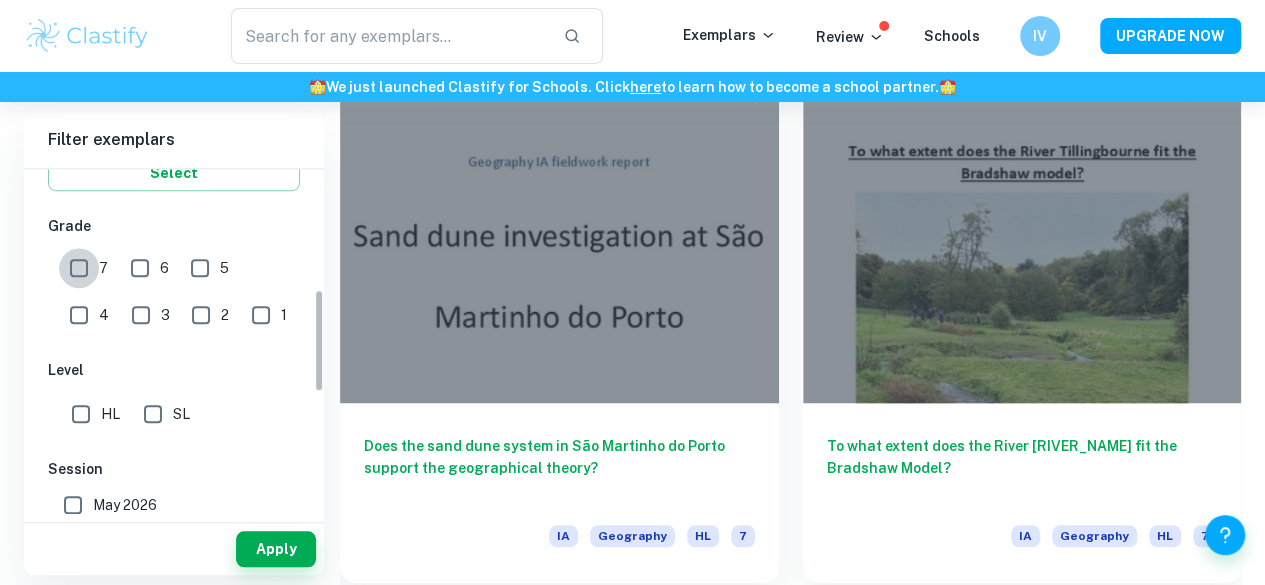 click on "7" at bounding box center [79, 268] 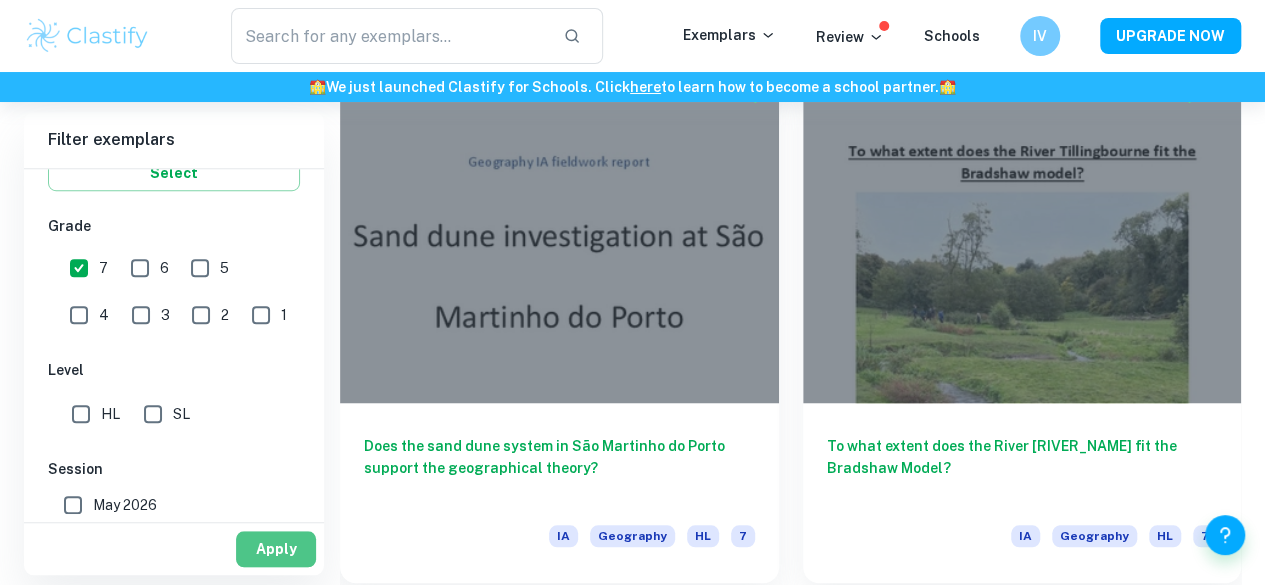 click on "Apply" at bounding box center [276, 549] 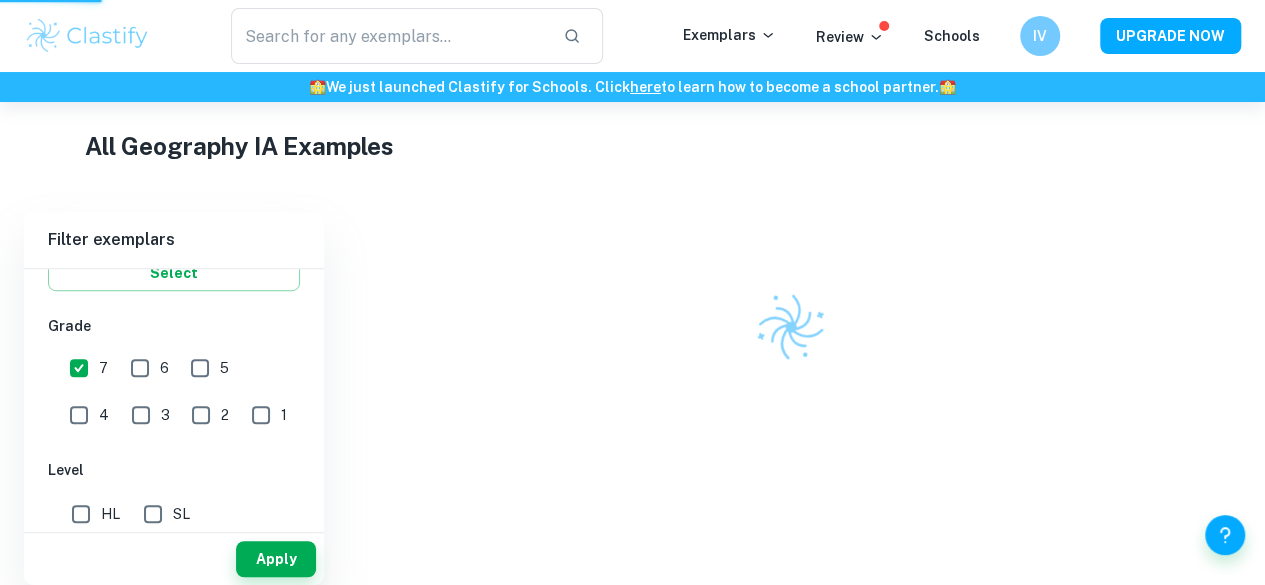 scroll, scrollTop: 432, scrollLeft: 0, axis: vertical 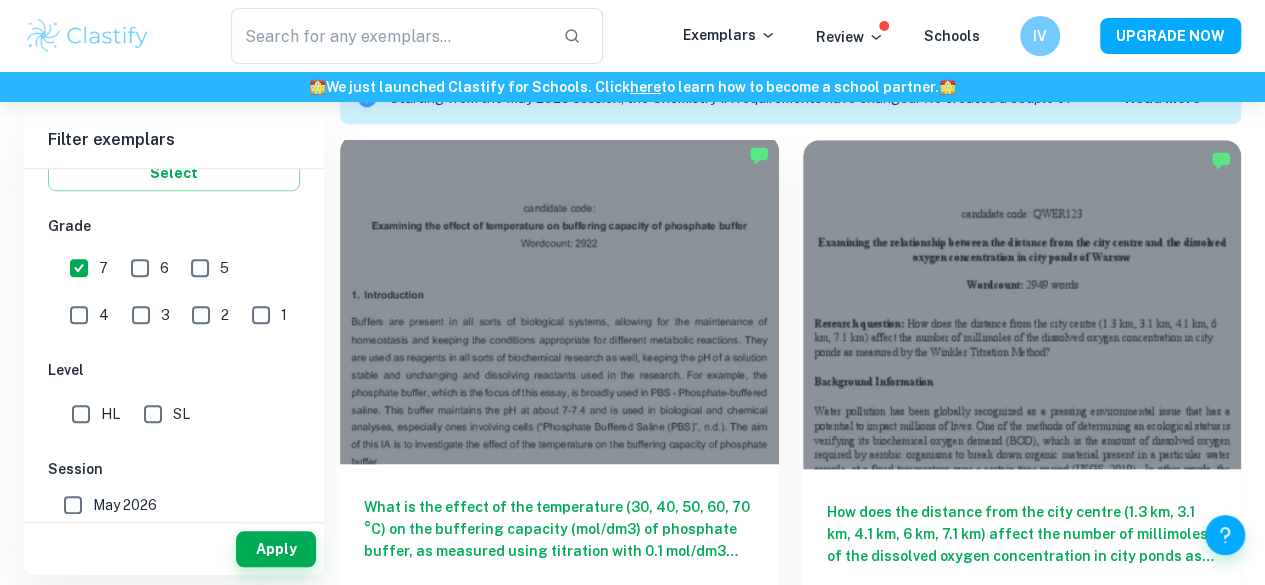 click on "What is the effect of the temperature (30, 40, 50, 60, 70 °C) on the buffering capacity (mol/dm3) of phosphate buffer, as measured using titration with 0.1 mol/dm3 HCl?" at bounding box center (559, 529) 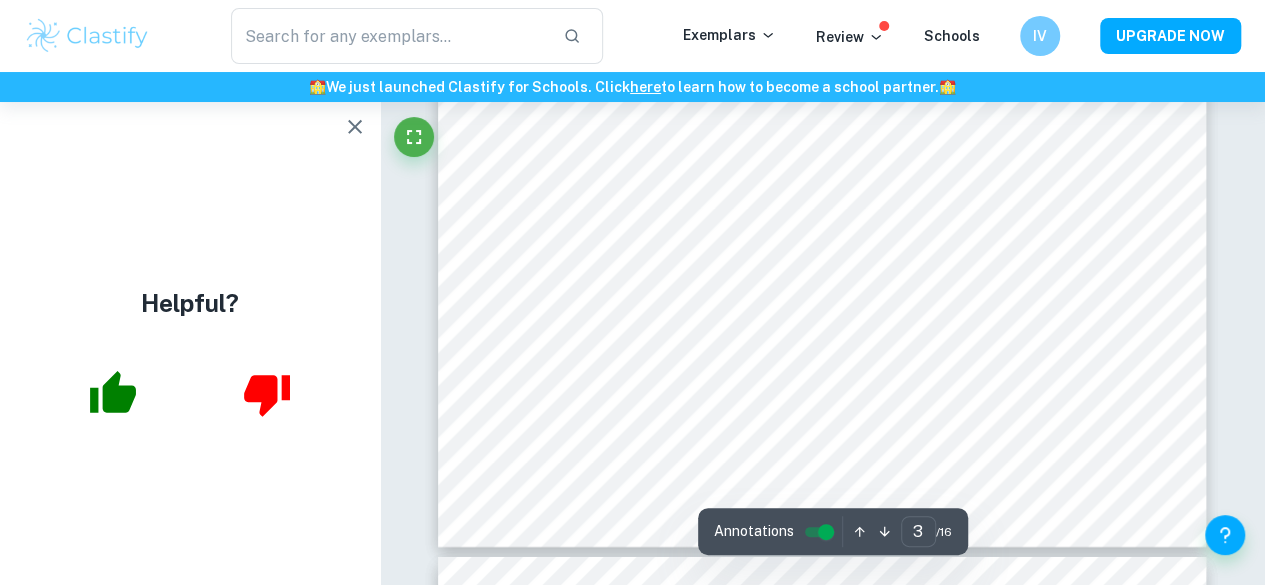scroll, scrollTop: 3700, scrollLeft: 0, axis: vertical 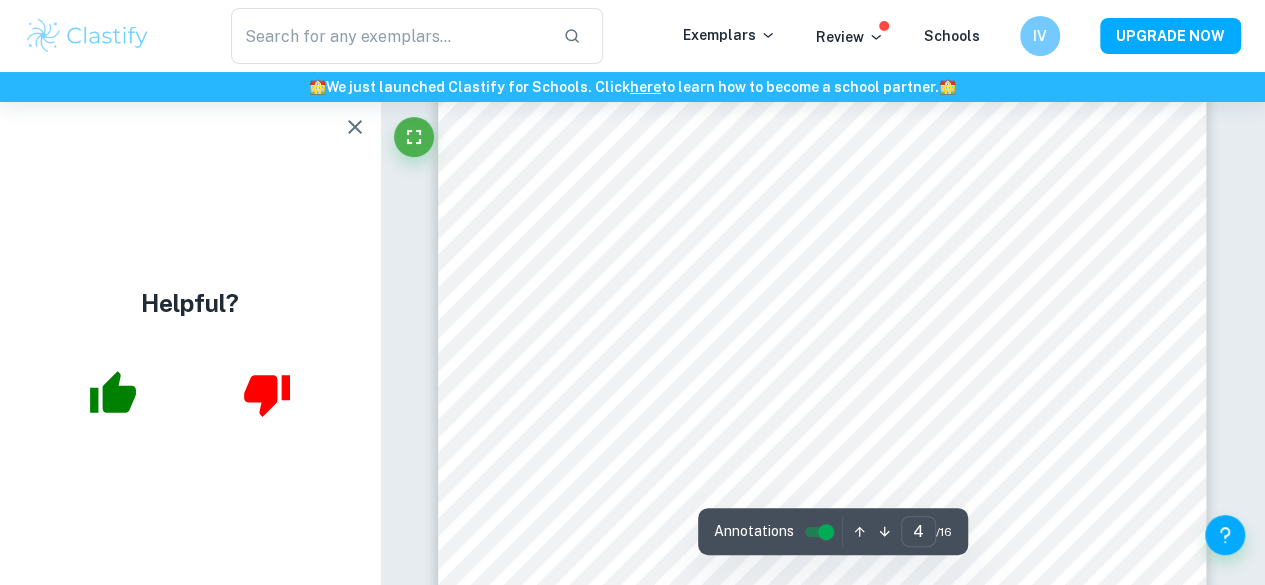 click 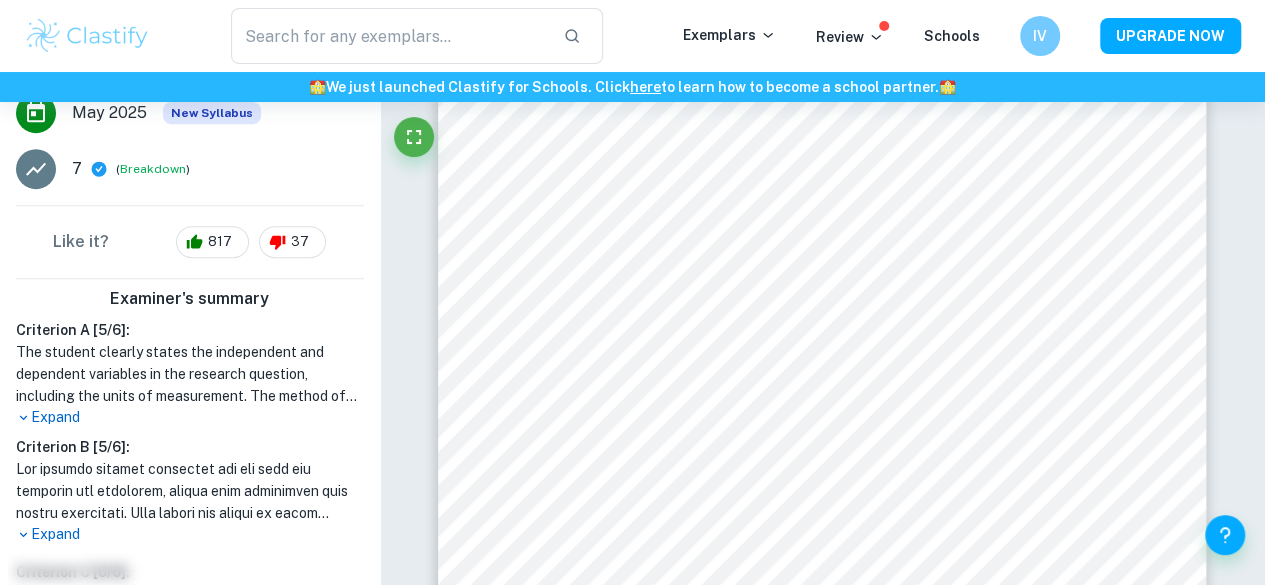 scroll, scrollTop: 500, scrollLeft: 0, axis: vertical 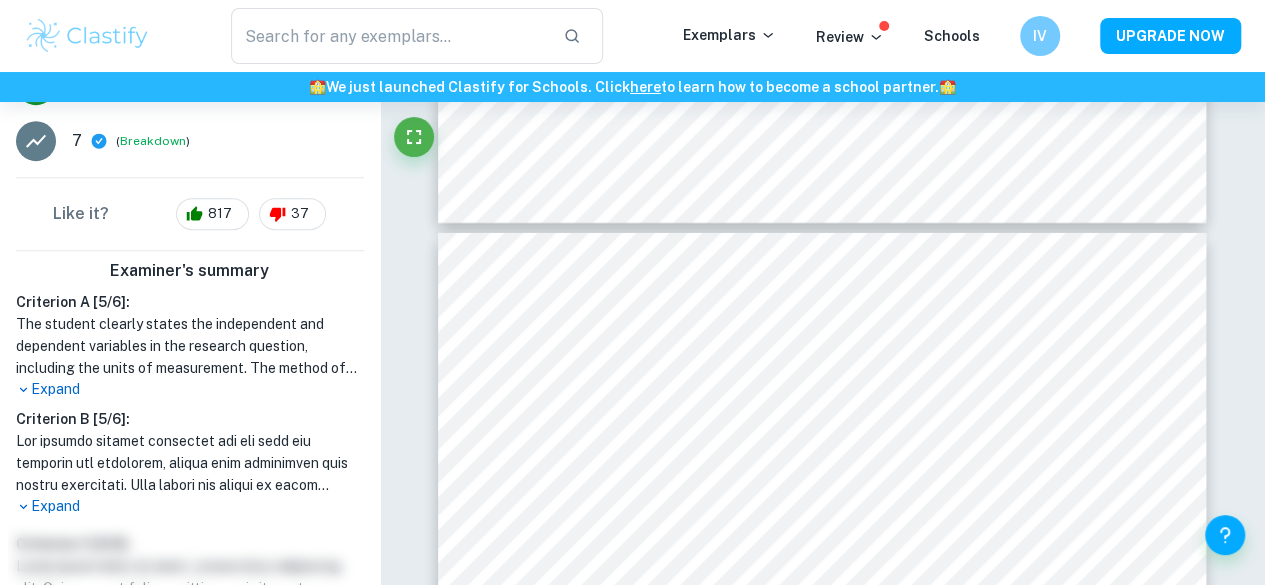 type on "13" 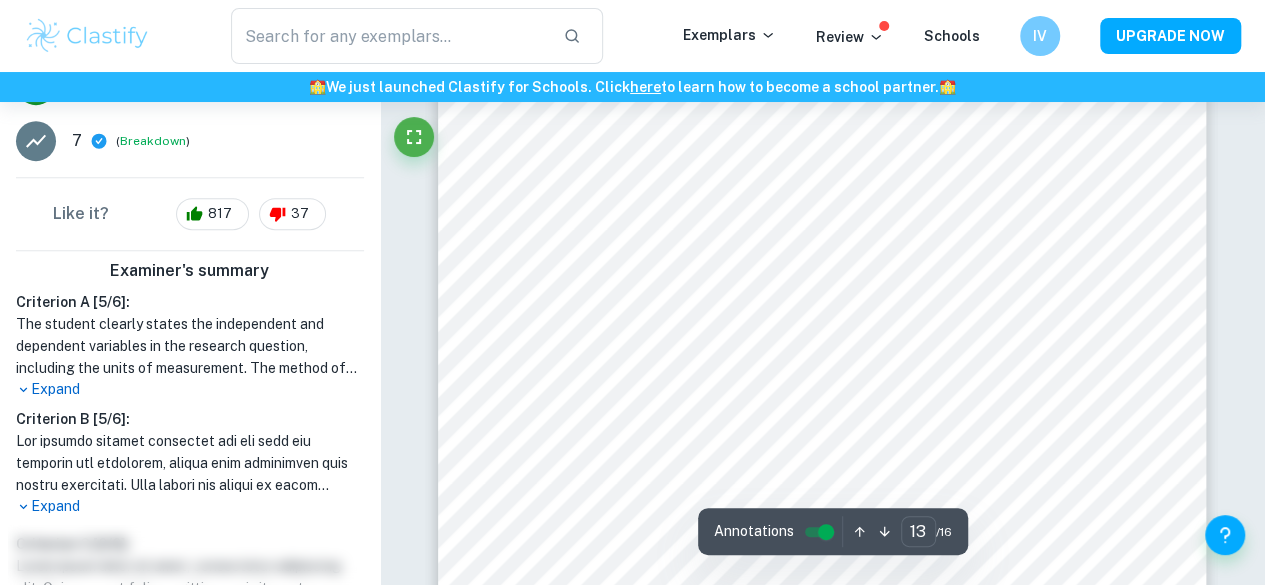 scroll, scrollTop: 13800, scrollLeft: 0, axis: vertical 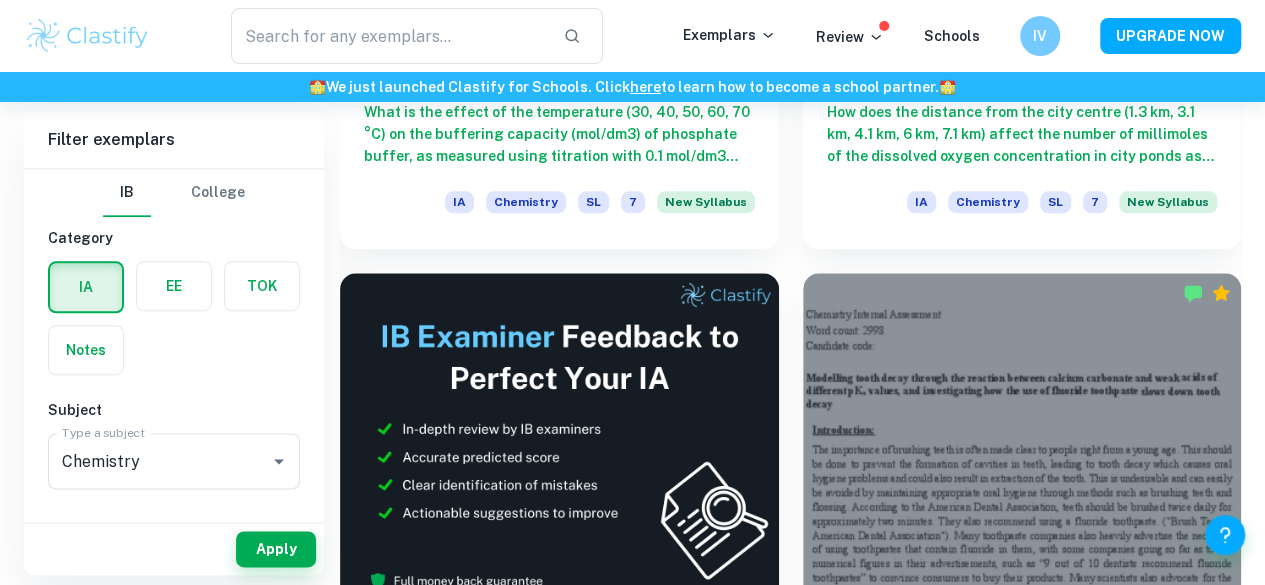 click on "What is the effect of cooking temperature (10, 25, 40, 55, 70 °C) of Ipomoea aquatica on its concentration of iron (II) ions, as measured by the titration volume of 0.002M potassium permanganate solution required to completely oxidize iron (II) ions in a solution of Ipomoea aquatica after cooking it for 10 minutes?" at bounding box center [1022, 1195] 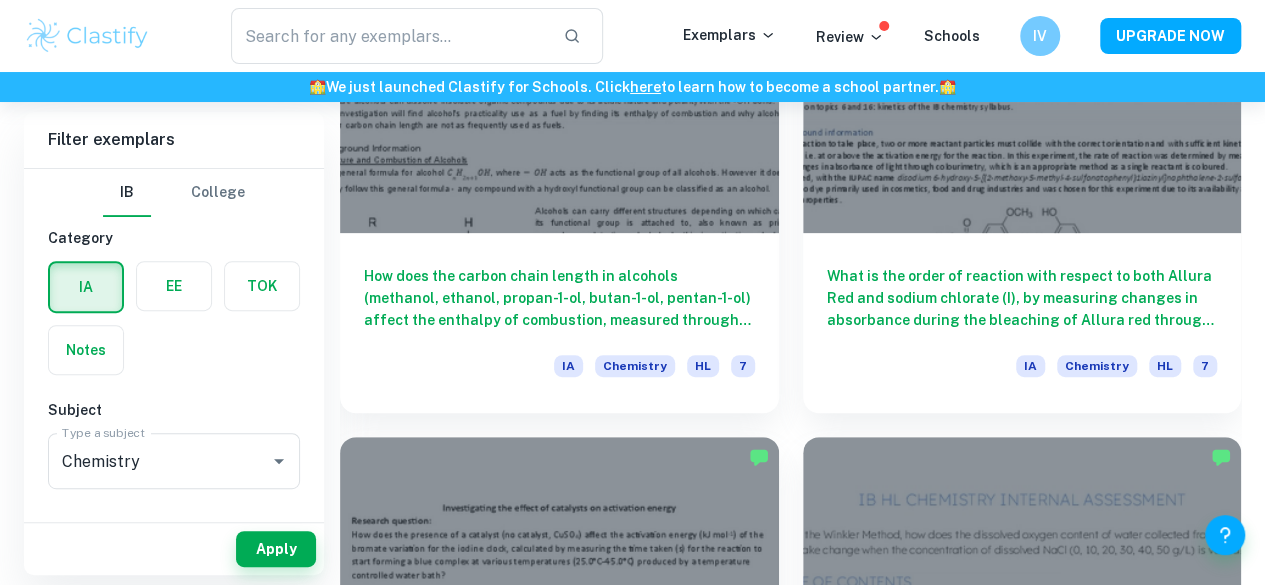 scroll, scrollTop: 4034, scrollLeft: 0, axis: vertical 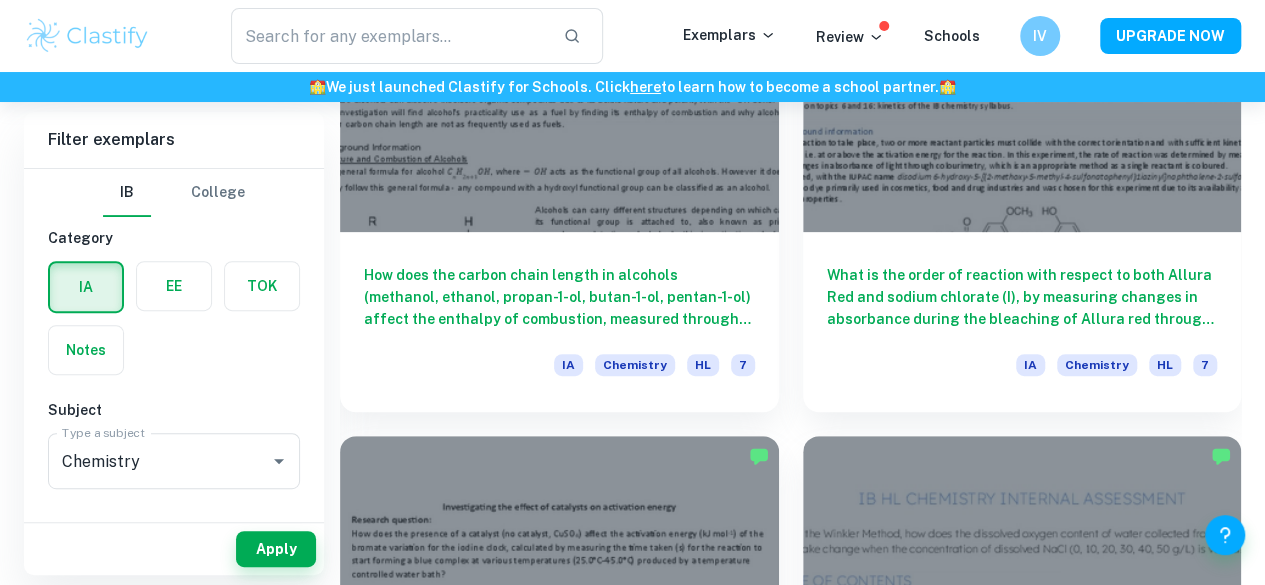 click on "Determining the optimal temperature for the fishes in my aquarium based on their oxygen need by using the Winkler’s method.    IA Chemistry HL 7" at bounding box center (547, 3875) 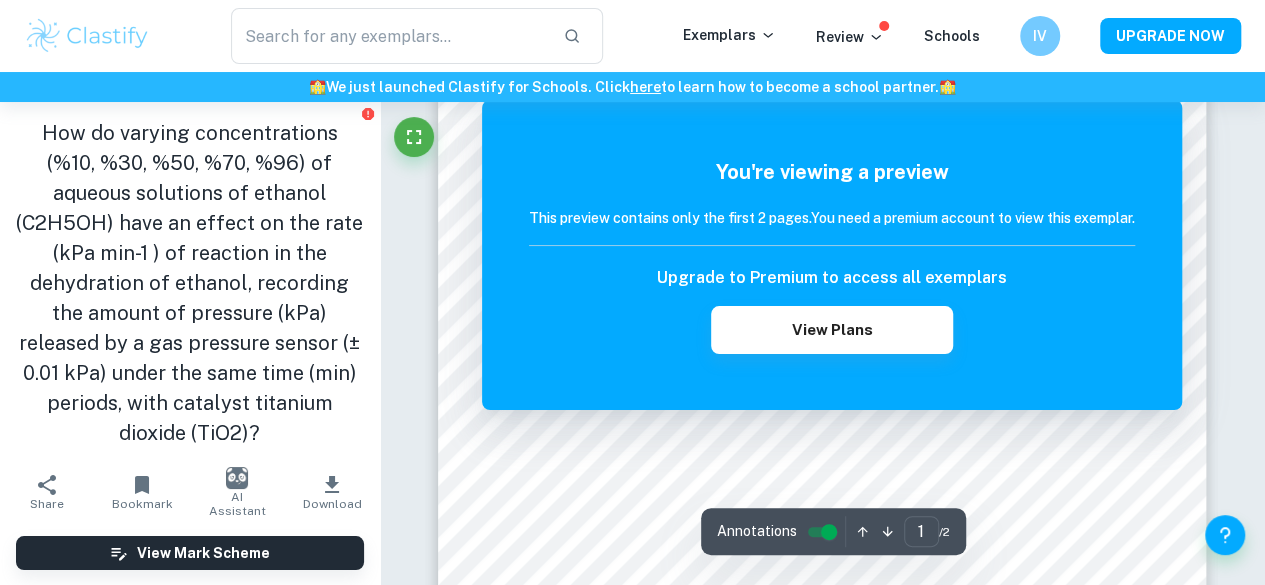 scroll, scrollTop: 198, scrollLeft: 0, axis: vertical 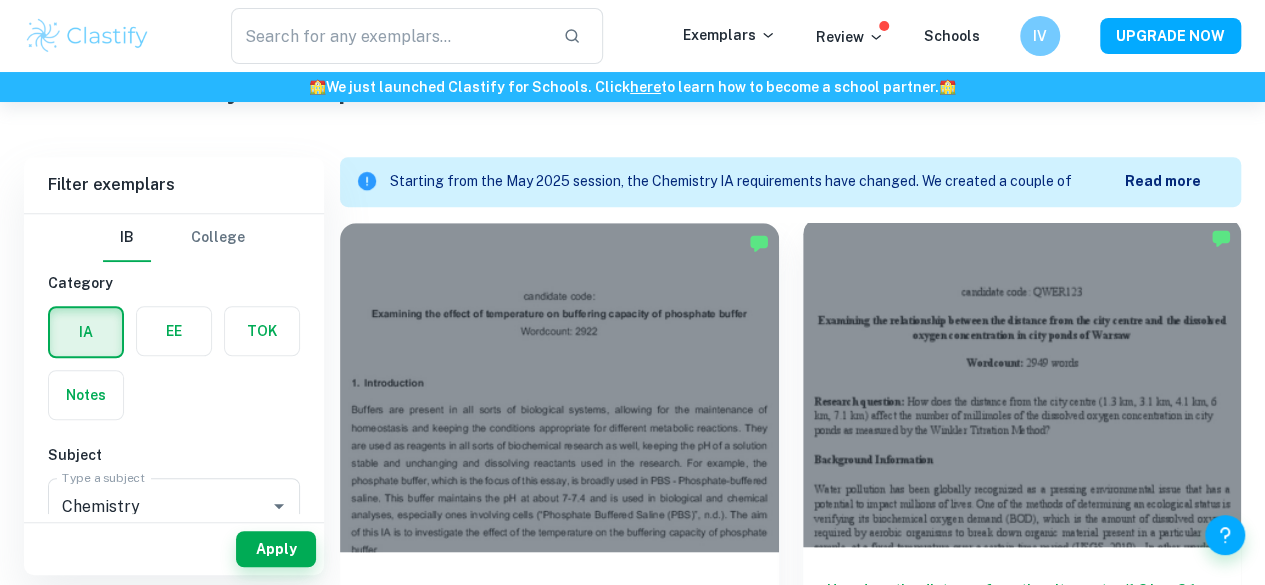 click on "How does the distance from the city centre (1.3 km, 3.1 km, 4.1 km, 6 km, 7.1 km) affect the number of millimoles of the dissolved oxygen concentration in city ponds as measured by the Winkler Titration Method?" at bounding box center [1022, 612] 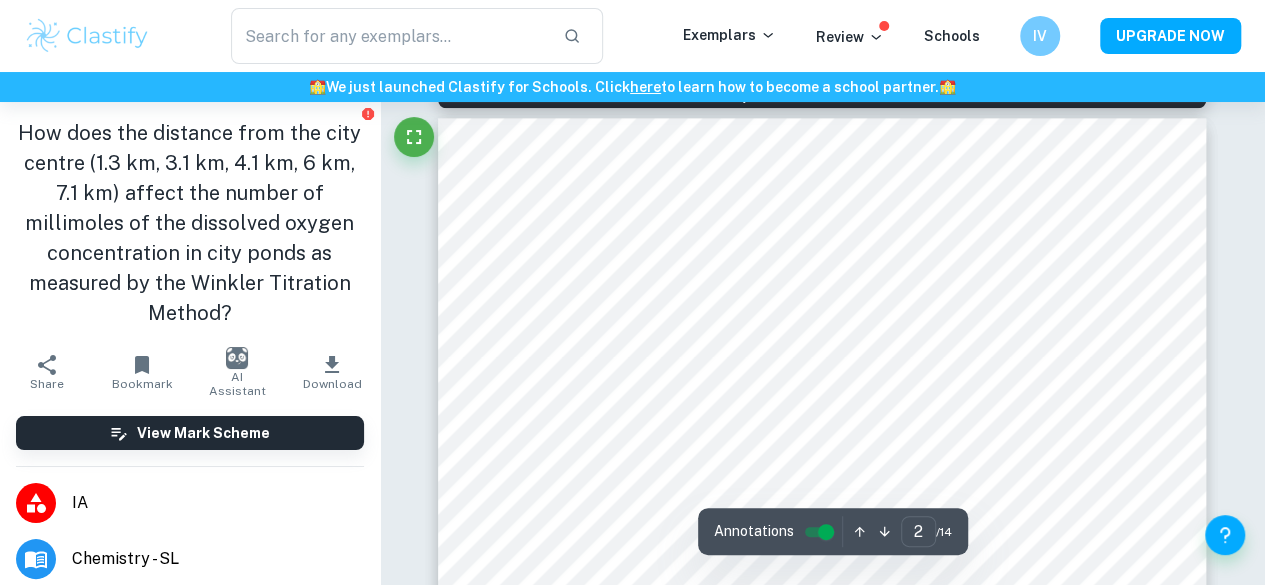 scroll, scrollTop: 1223, scrollLeft: 0, axis: vertical 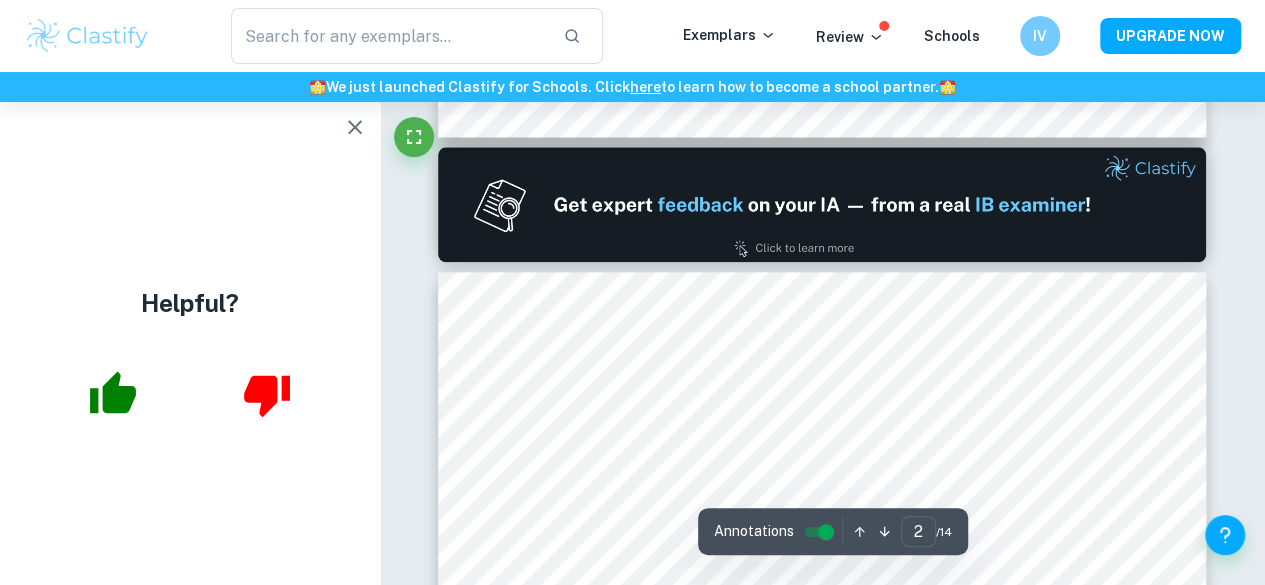 type on "1" 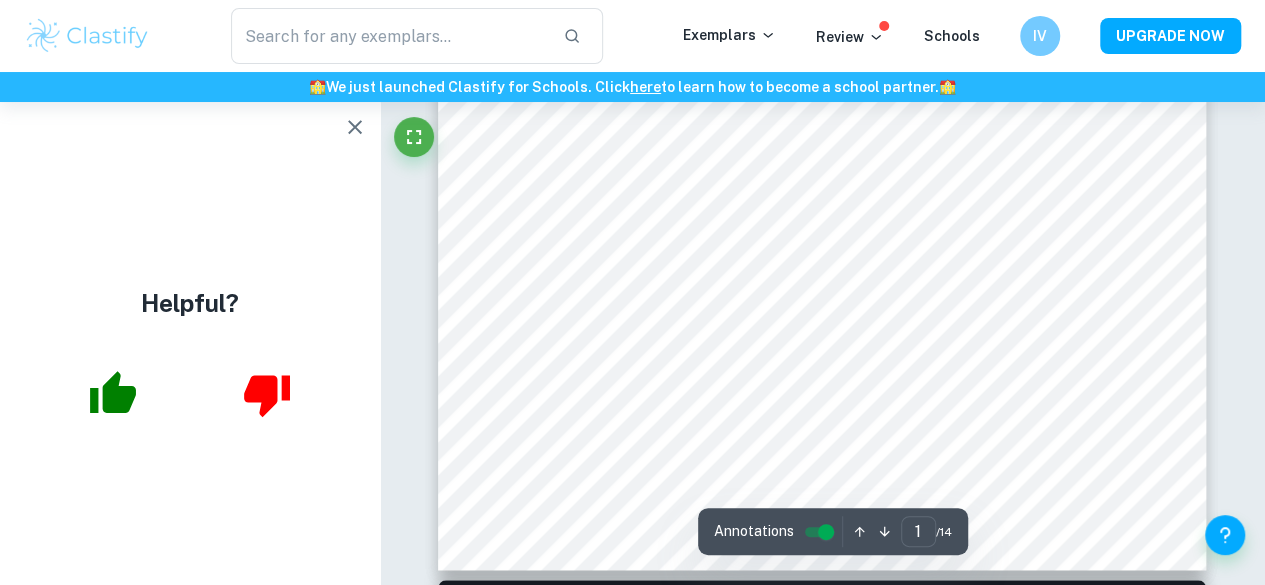 scroll, scrollTop: 0, scrollLeft: 0, axis: both 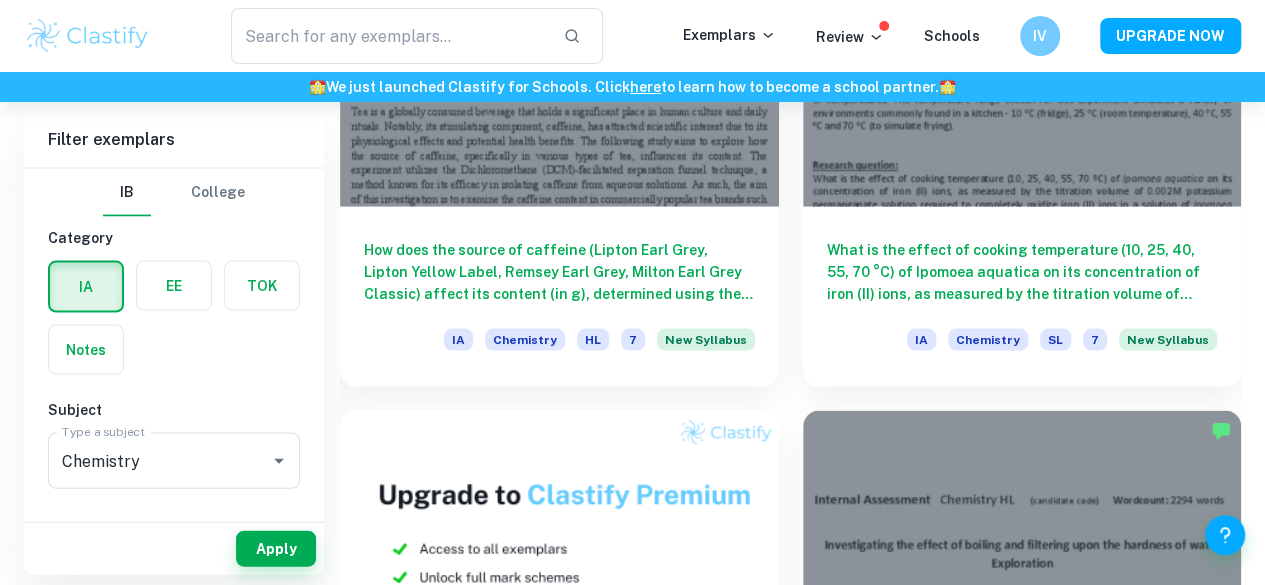 click on "How does light intensity (varied by using a UV Lamp at 365nm placed perpendicularly at 5.0cm, 10.0cm, 15.0cm, 20.0cm and 25.0cm away from the oil sample) affect the rate at which unsaturated fatty acids in 3.00g samples of sunflower oil undergoes rancidity due to exposure for a set duration of 30 hours, which will be quantified in peroxide value via an iodometric titration that compares rate of photosensitized oxidation?" at bounding box center [1022, 1865] 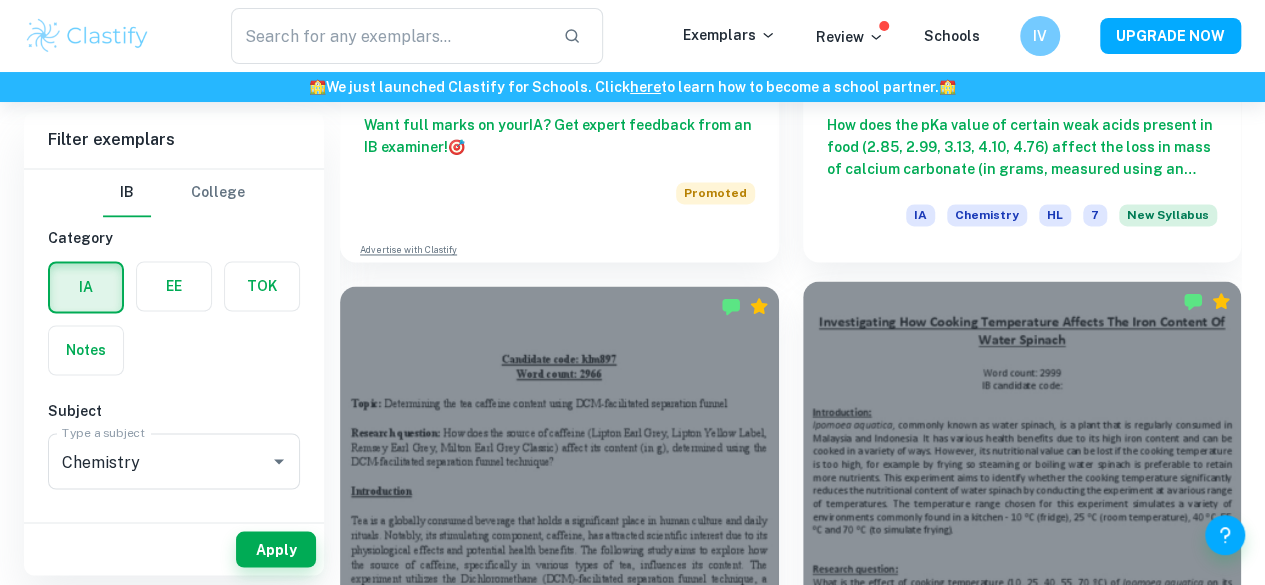 scroll, scrollTop: 1607, scrollLeft: 0, axis: vertical 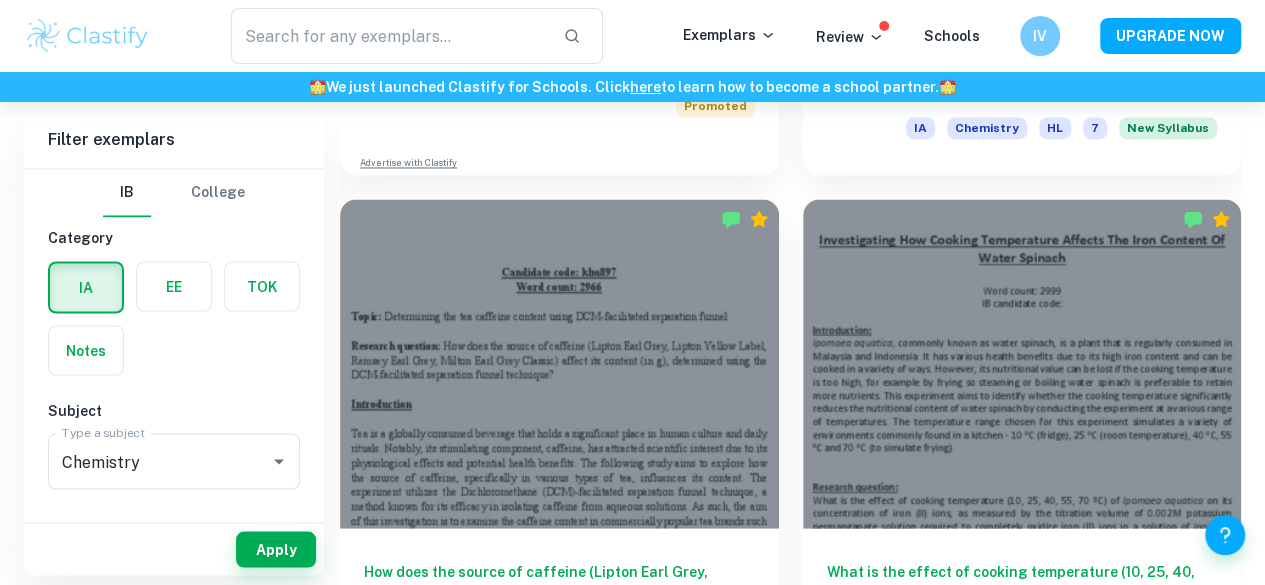click on "What is the effect of changing temperatures (20, 40, 60, 80, 100 °C) on the amount of iodine remaining in iodized salt (in grams) after exposure to heat during cooking, as measured by an iodometric titration?" at bounding box center (559, 1653) 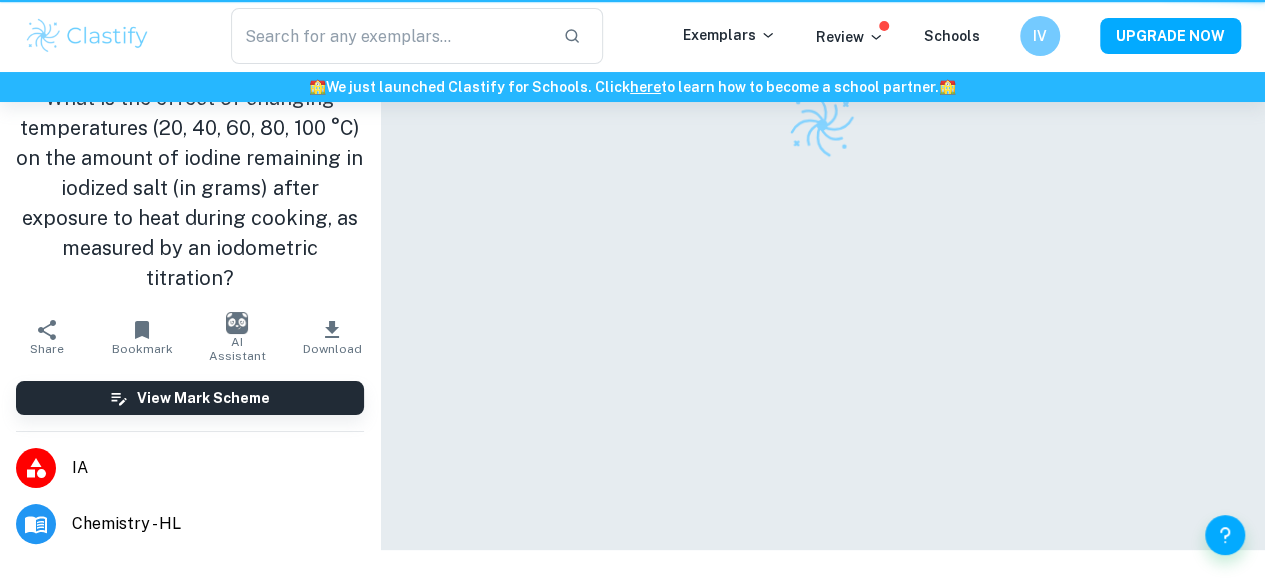 scroll, scrollTop: 0, scrollLeft: 0, axis: both 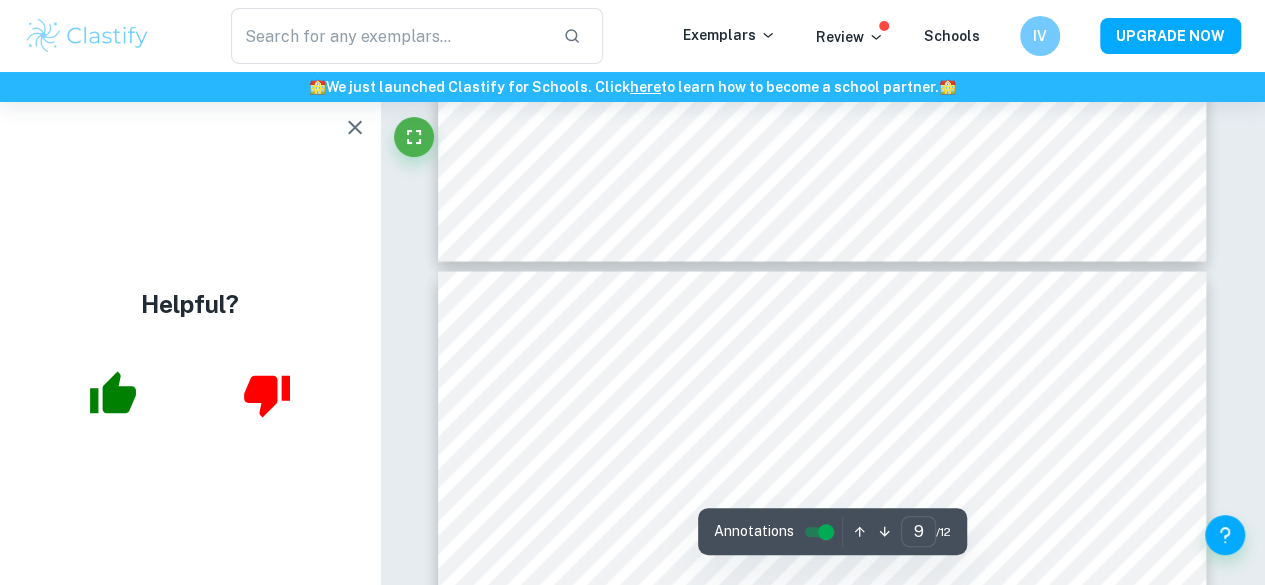 type on "10" 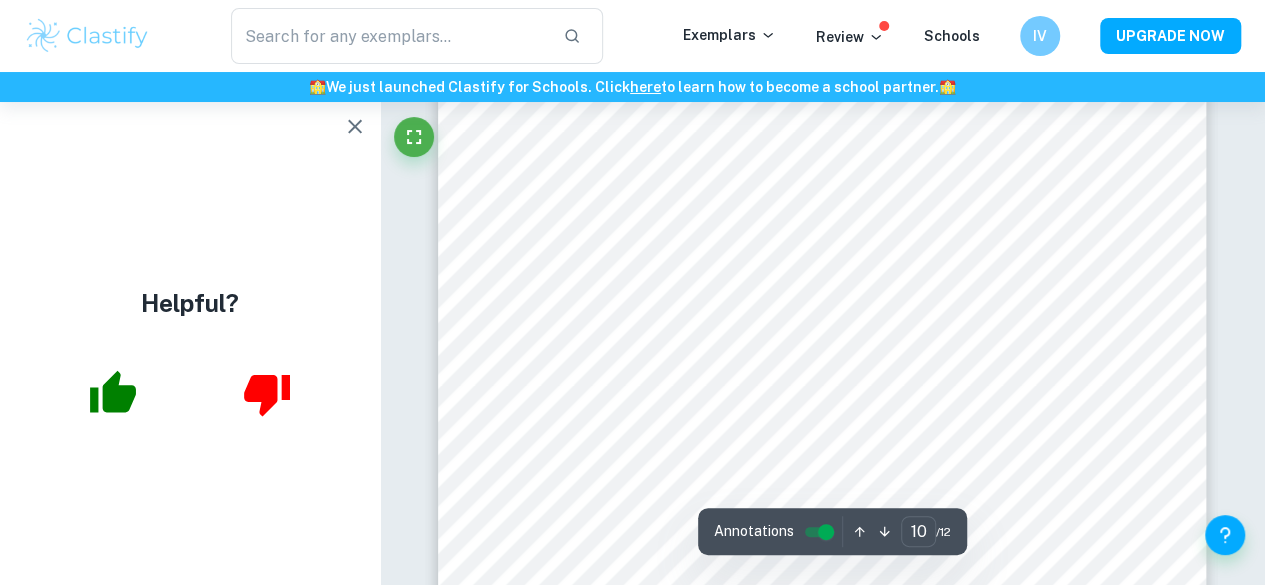 scroll, scrollTop: 9800, scrollLeft: 0, axis: vertical 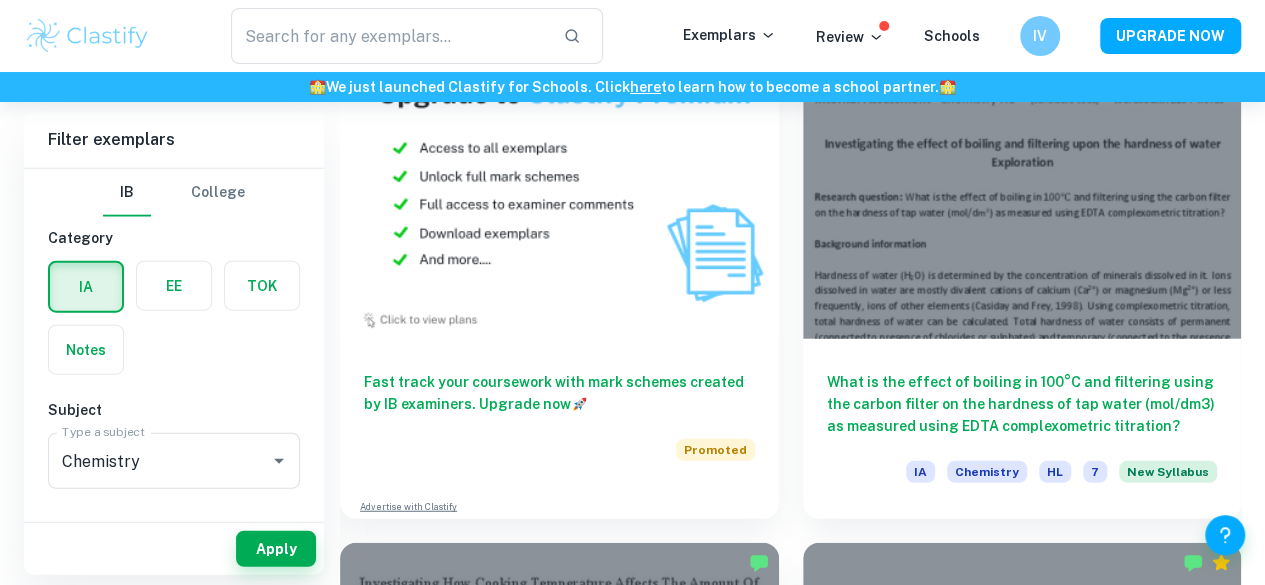 click on "What is the order of reaction with respect to both Allura Red and sodium chlorate (I), by measuring changes in absorbance during the bleaching of Allura red through colourimetry?" at bounding box center [1022, 1997] 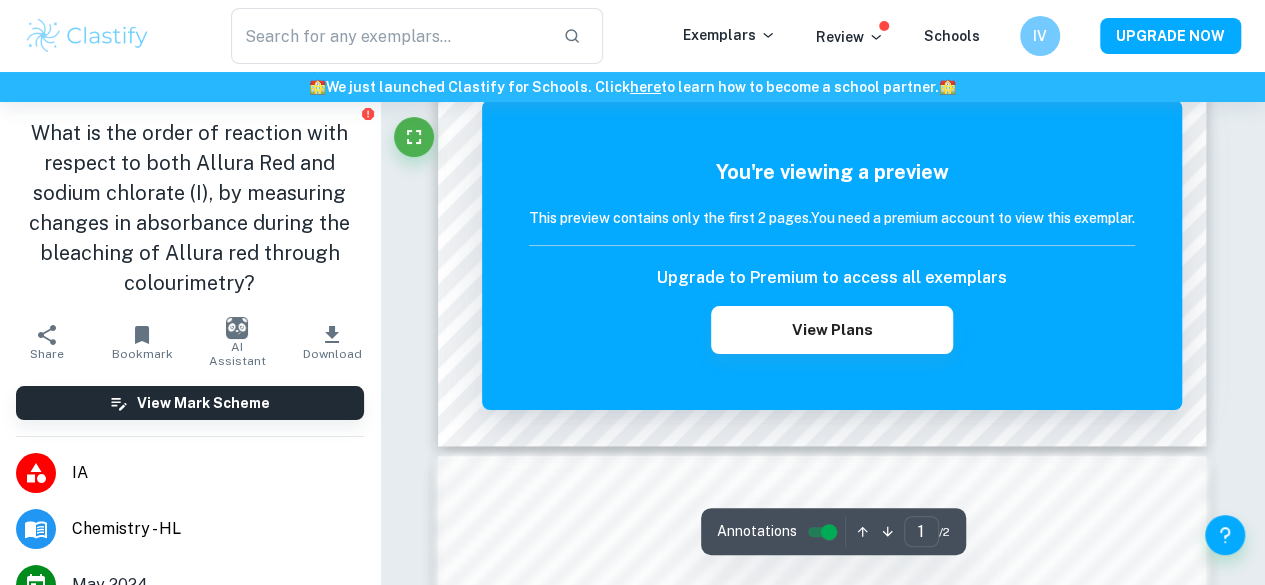 scroll, scrollTop: 900, scrollLeft: 0, axis: vertical 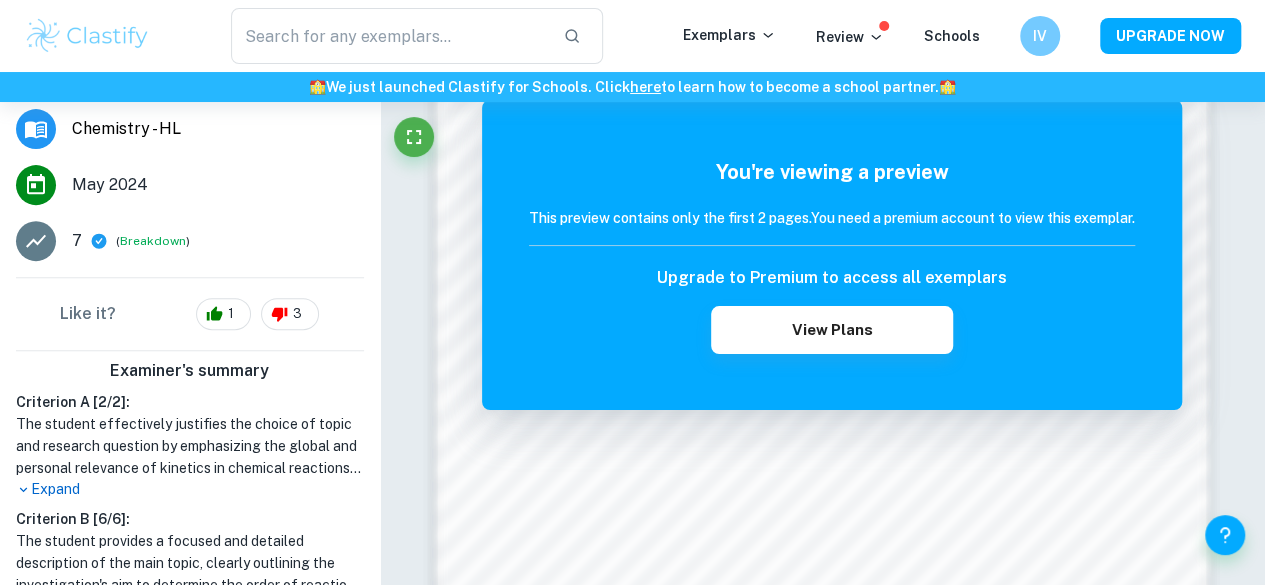 click on "Expand" at bounding box center (190, 489) 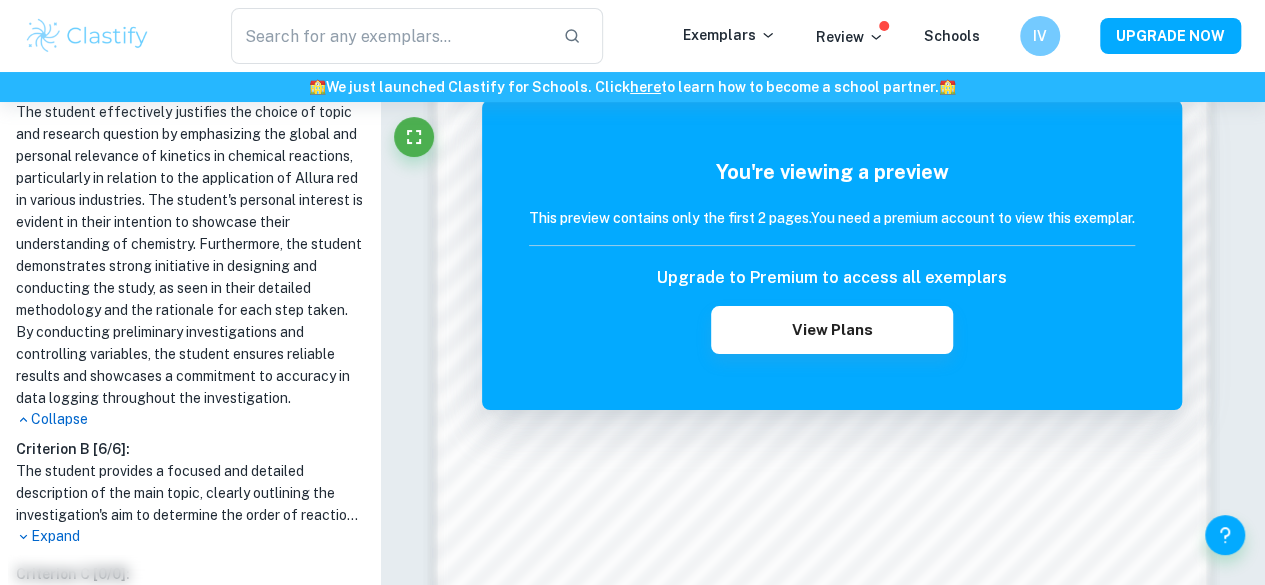 scroll, scrollTop: 900, scrollLeft: 0, axis: vertical 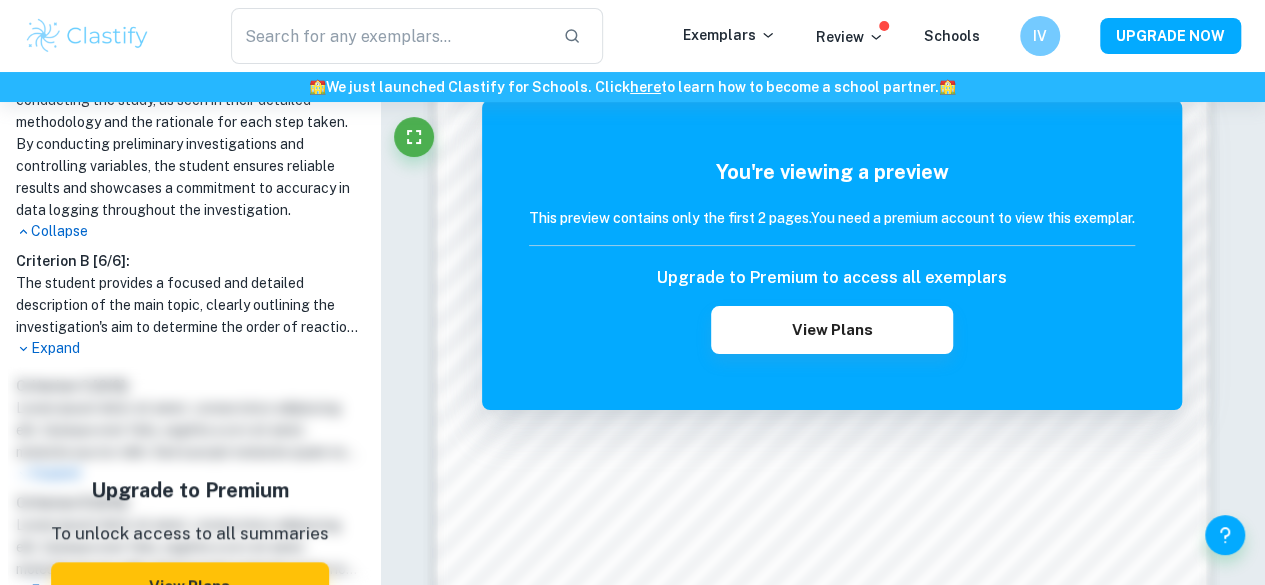 click on "Expand" at bounding box center [190, 348] 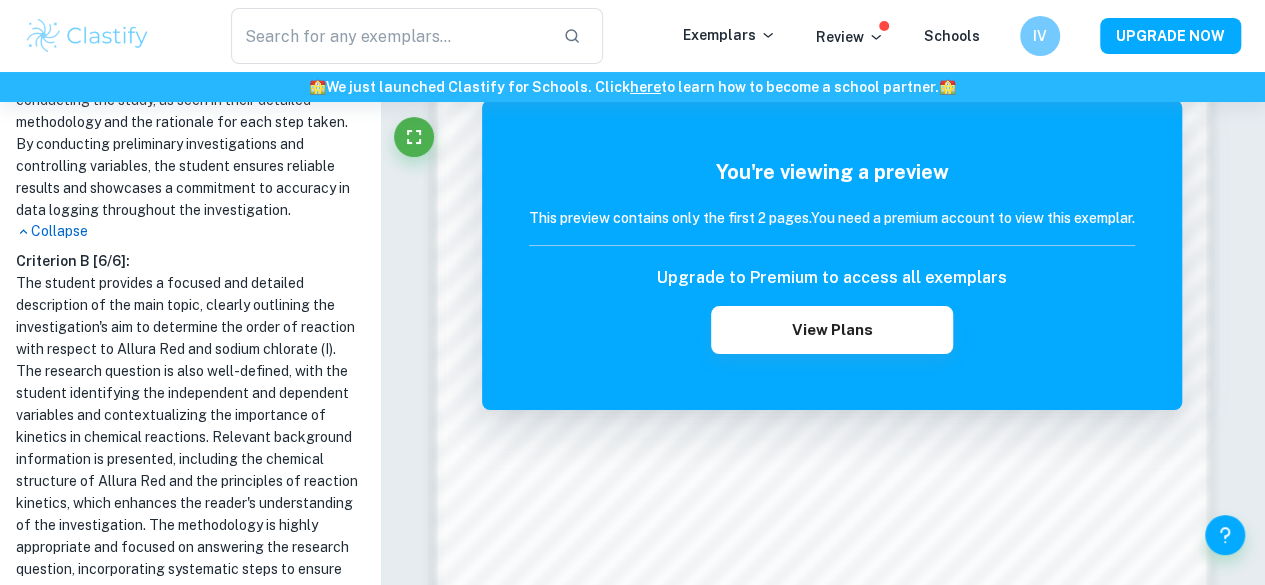 scroll, scrollTop: 1300, scrollLeft: 0, axis: vertical 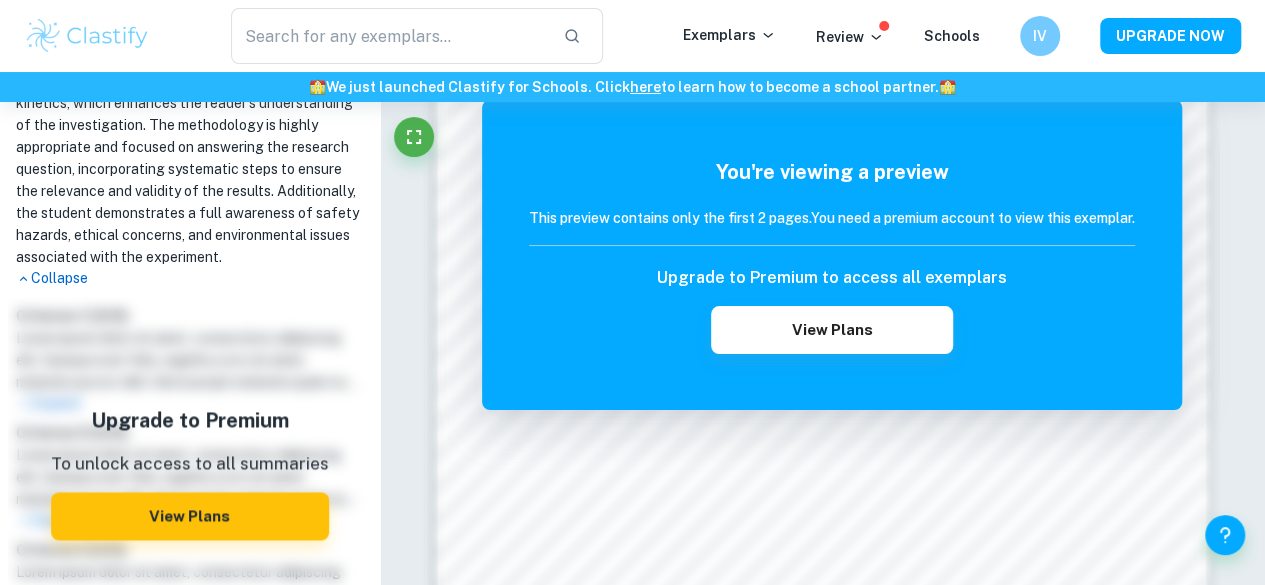 click on "Collapse" at bounding box center (190, 278) 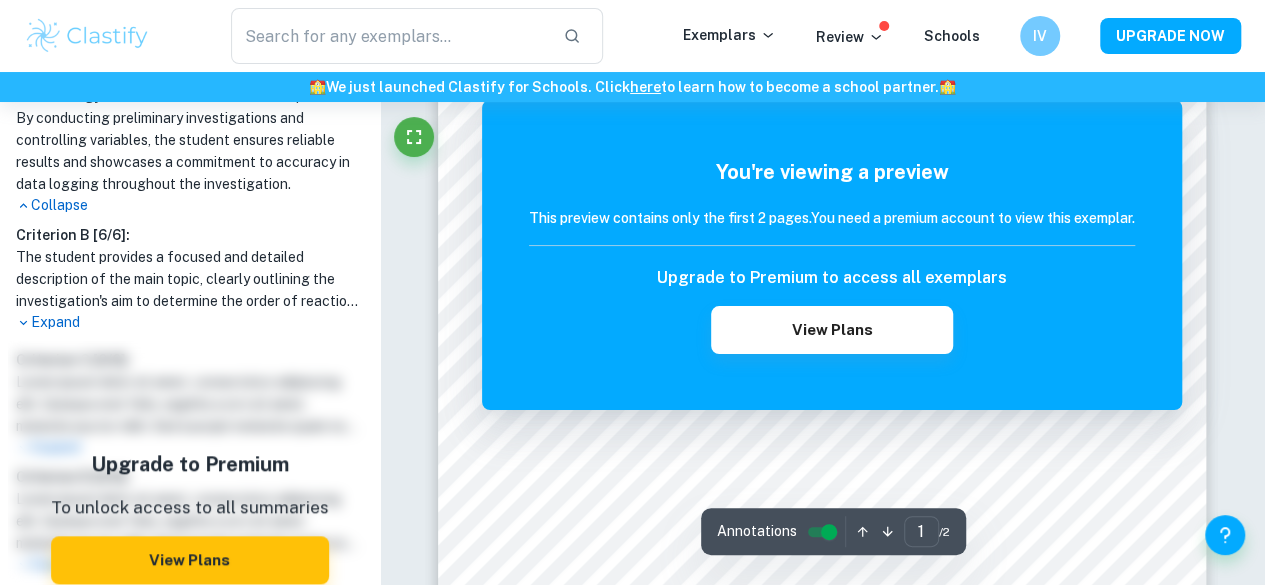 scroll, scrollTop: 0, scrollLeft: 0, axis: both 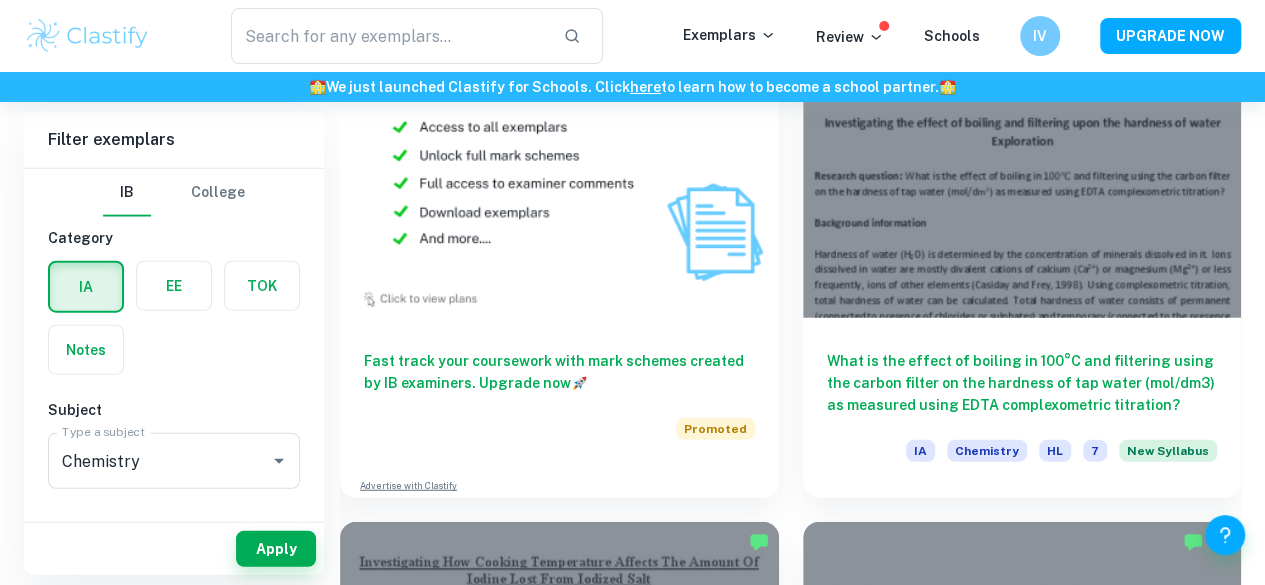 click on "How does the carbon chain length in alcohols (methanol, ethanol, propan-1-ol, butan-1-ol, pentan-1-ol) affect the enthalpy of combustion, measured through the calorimetry method by burning each fuel for 120 seconds and measuring the temperature change of 100g of distilled water?" at bounding box center [559, 1976] 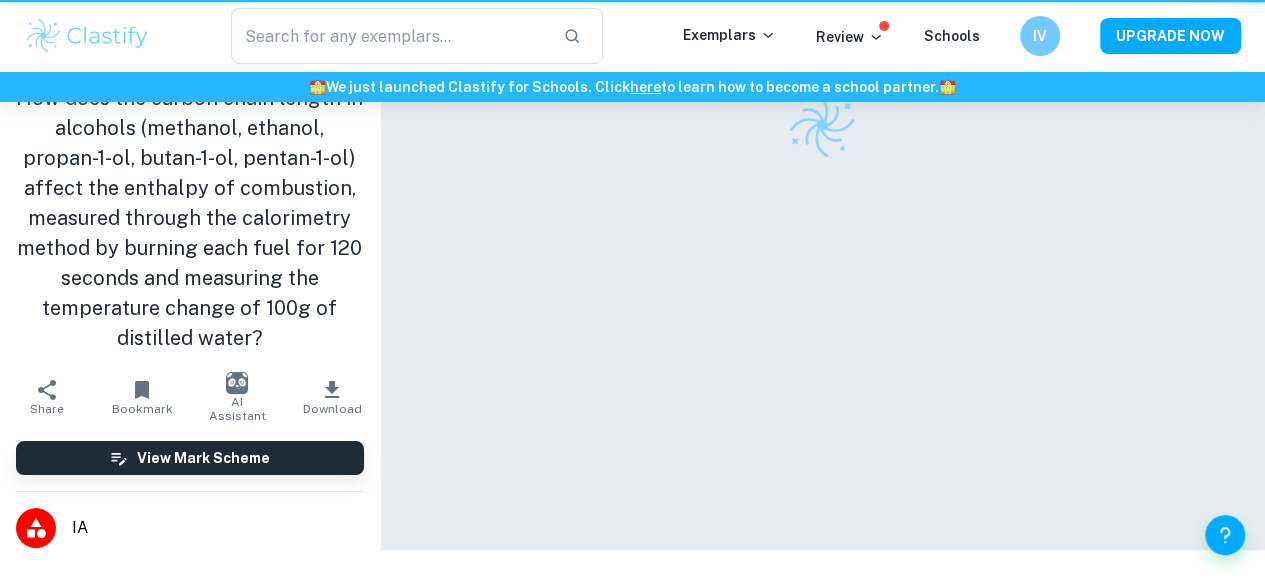 scroll, scrollTop: 0, scrollLeft: 0, axis: both 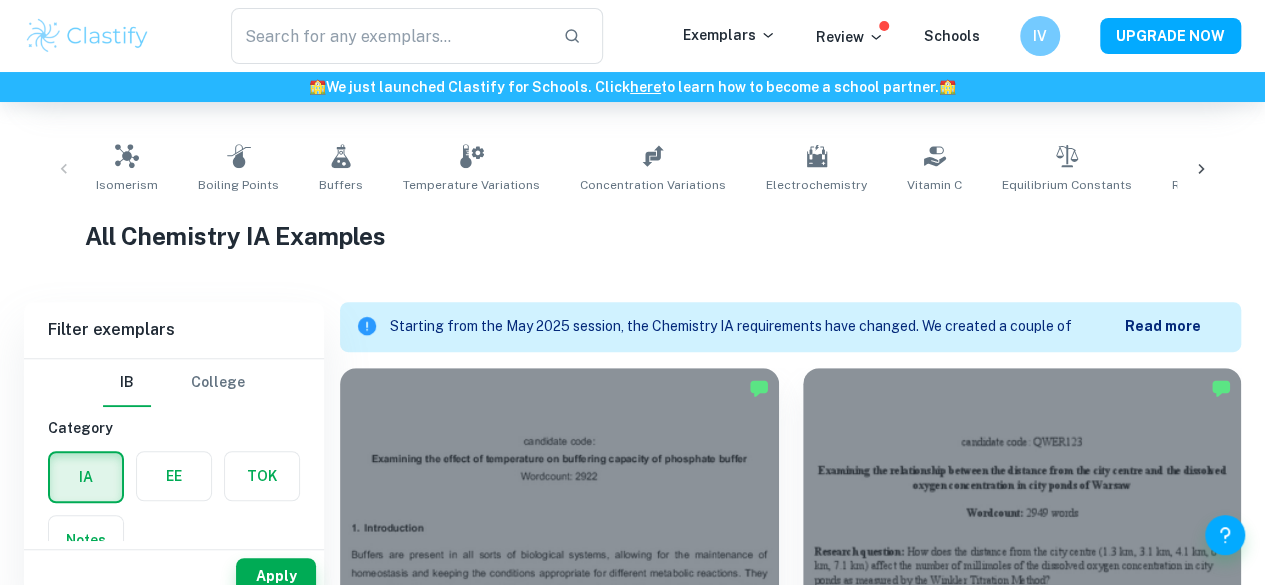 click on "Isomerism Boiling Points Buffers Temperature Variations Concentration Variations Electrochemistry Vitamin C Equilibrium Constants Reaction Rates pH Effects Antioxidant Content Activation Energy Titration Solubility Transition Metals Acid-Base Reactions Redox Reactions Spectrophotometry Organic Chemistry Biological Oxygen Demand Enthalpy Catalysts" at bounding box center (632, 169) 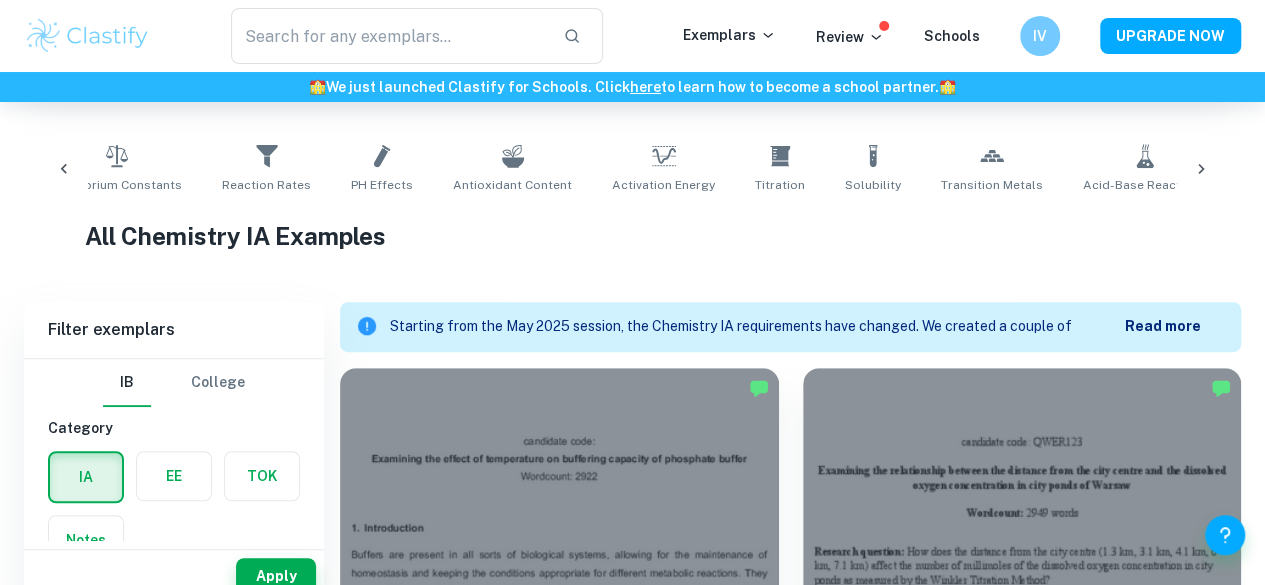 scroll, scrollTop: 0, scrollLeft: 1019, axis: horizontal 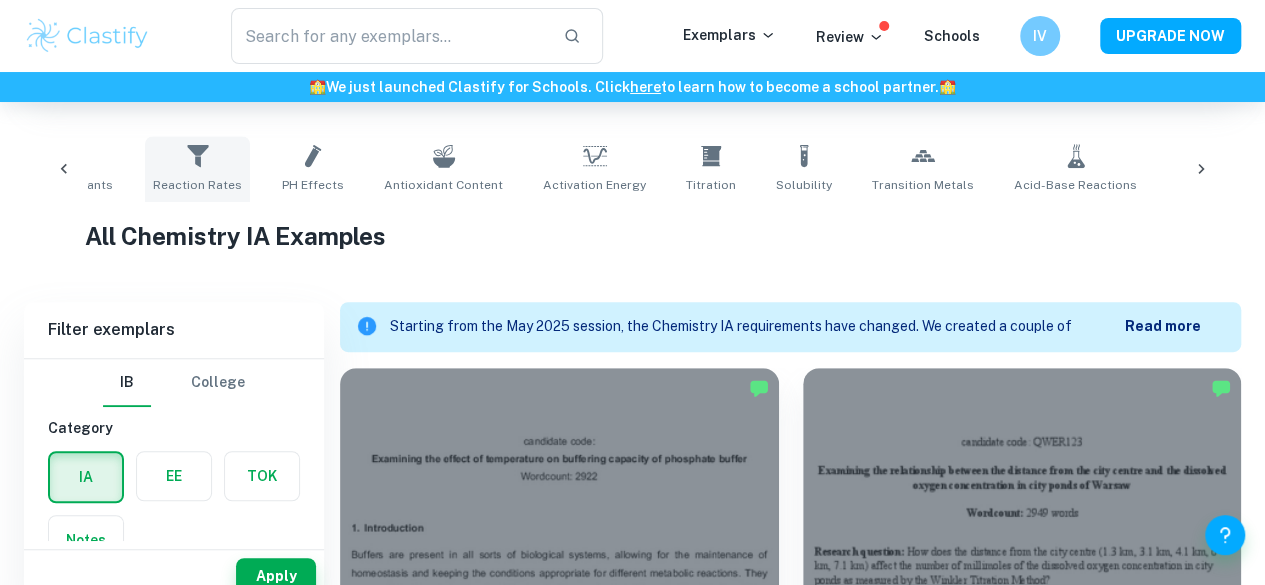 click on "Reaction Rates" at bounding box center (197, 169) 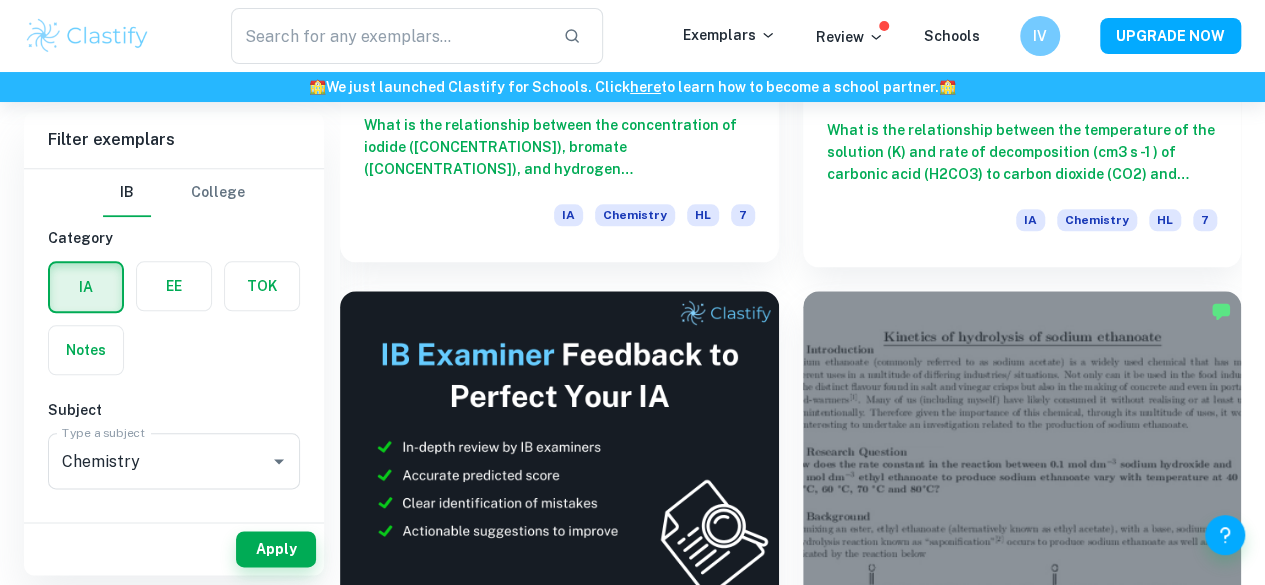 scroll, scrollTop: 988, scrollLeft: 0, axis: vertical 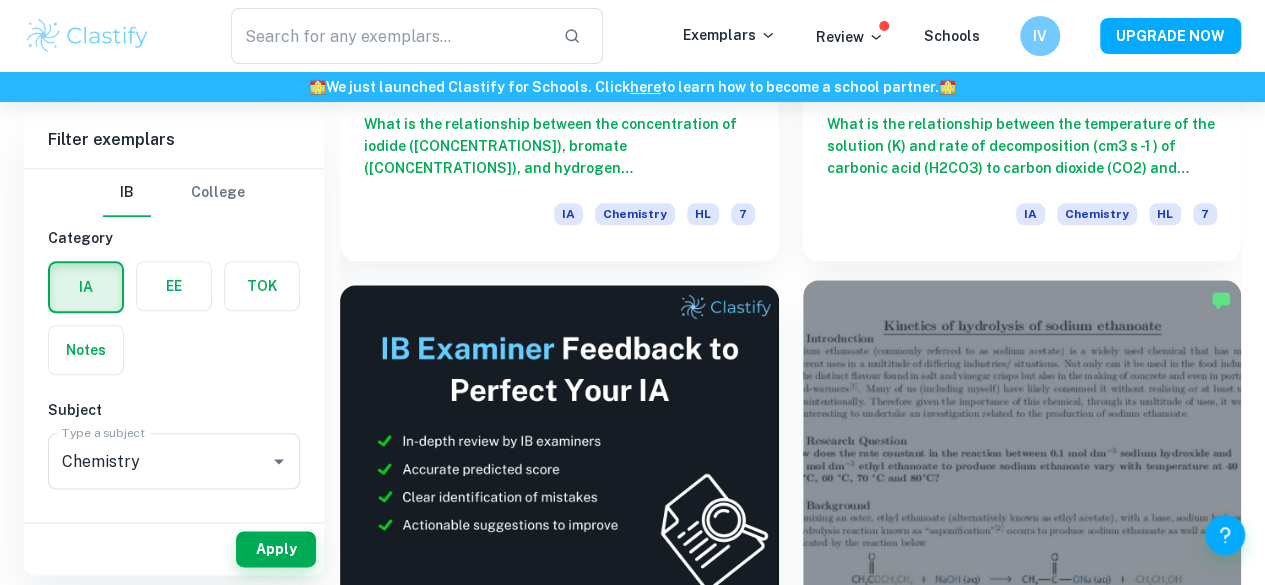 click on "How does the rate constant in the reaction between 0.1 mol dm^-3 sodium hydroxide and 0.1 mol dm^-3 ethyl ethanoate to produce sodium ethanoate vary with temperature at 40 °C, 50 °C, 60 °C, 70 °C and 80°C?" at bounding box center [1022, 674] 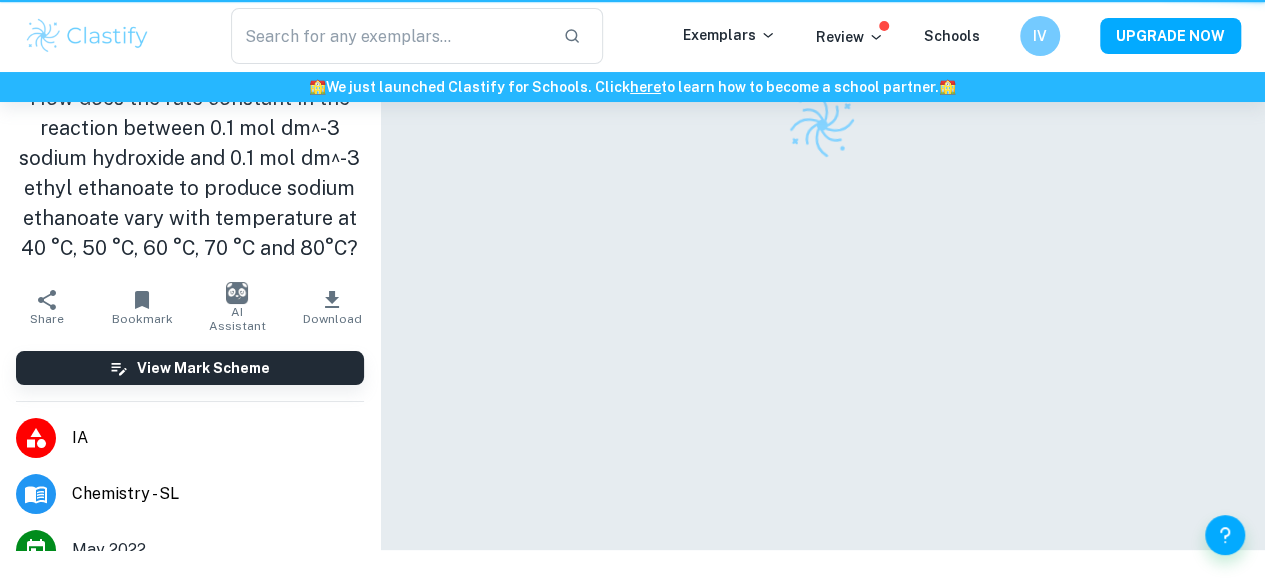 scroll, scrollTop: 0, scrollLeft: 0, axis: both 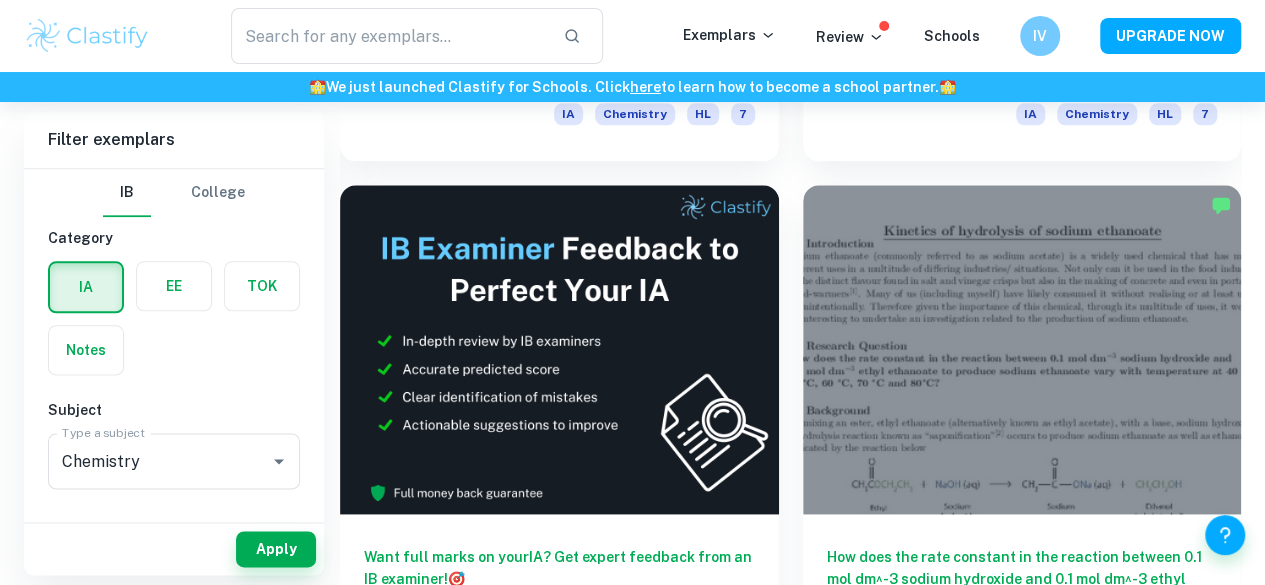 click on "How does increasing the temperature ([TEMP], [TEMP], [TEMP], [TEMP], [TEMP], [TEMP]) (±[PERCENT]) affect the mean rate of reaction ([UNIT]) of the decomposition of Hydrogen Peroxide ([CHEM]), catalysed by aqueous potassium iodide ([CHEM]), into water ([CHEM]) and oxygen ([CHEM]) gas by measuring the time (±[PERCENT]) taken for [NUM]±[NUM][UNIT] O2 gas to evolve in a gas syringe?" at bounding box center (559, 1107) 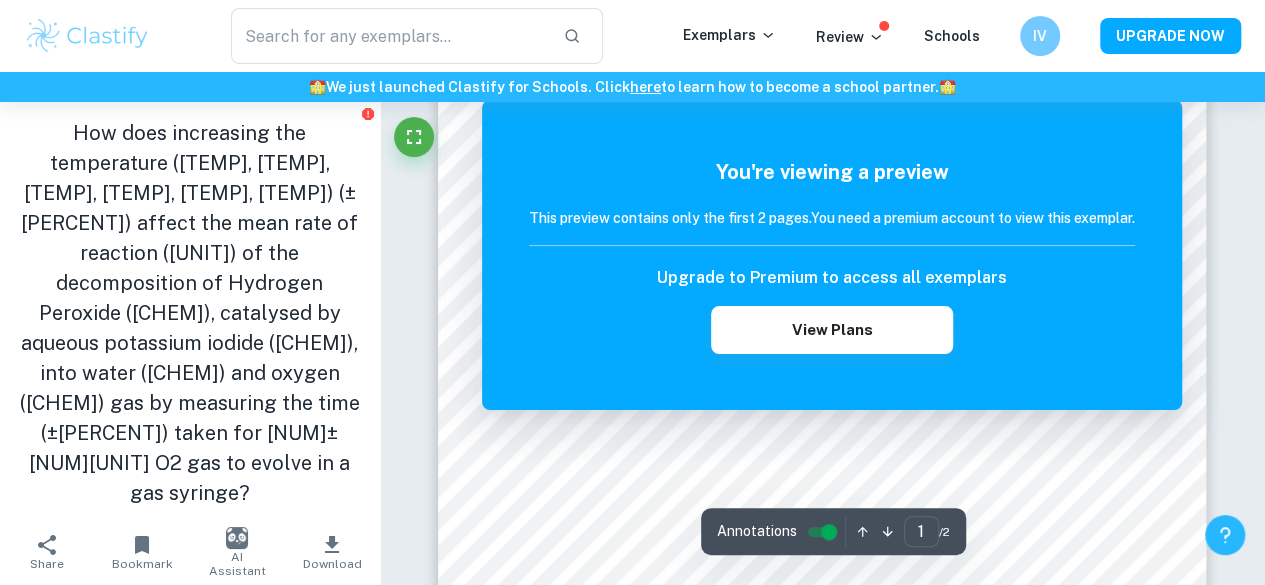 scroll, scrollTop: 100, scrollLeft: 0, axis: vertical 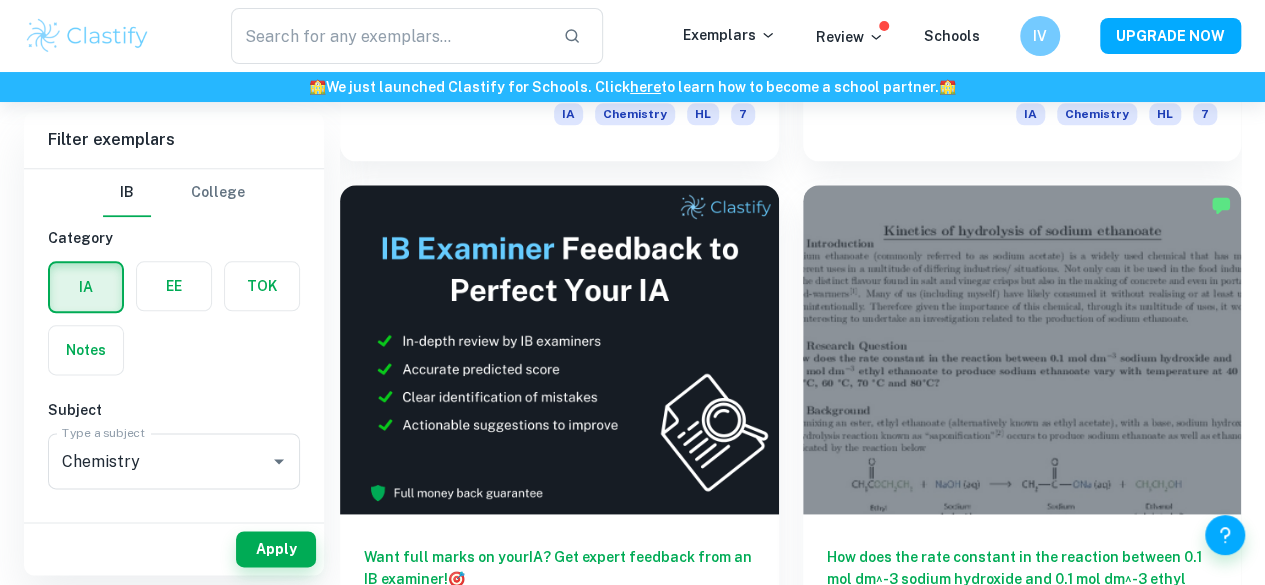 click on "Is there a relationship between the rate constant (k) and the temperature of the reaction between oxalic acid and potassium permanganate? Determination of the activation energy." at bounding box center (1022, 1107) 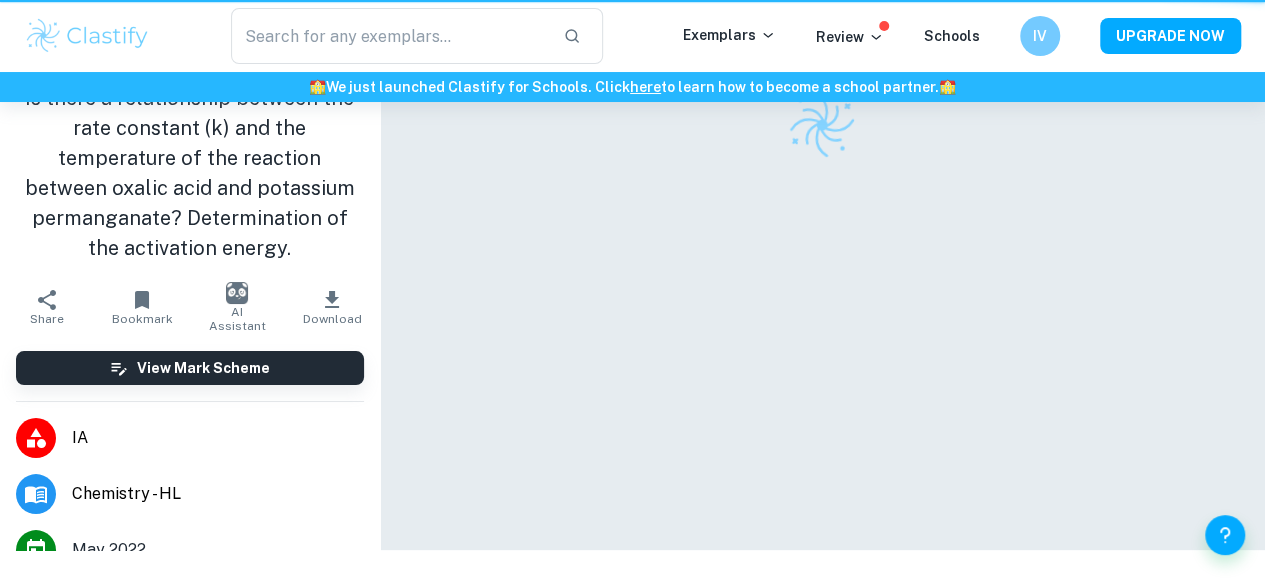 scroll, scrollTop: 0, scrollLeft: 0, axis: both 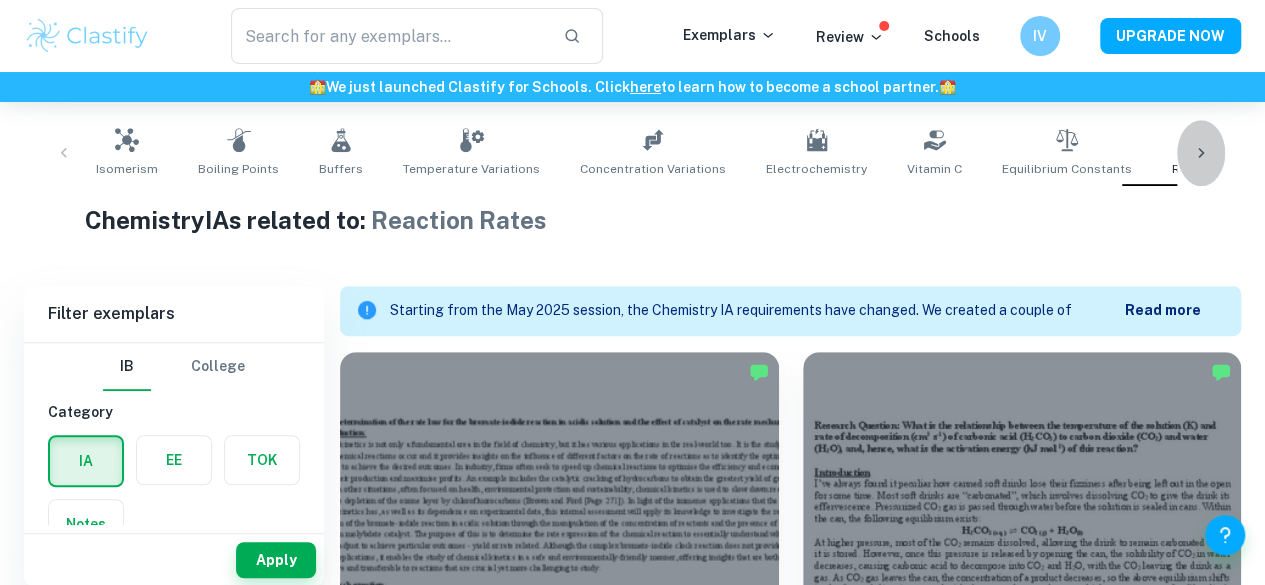 click 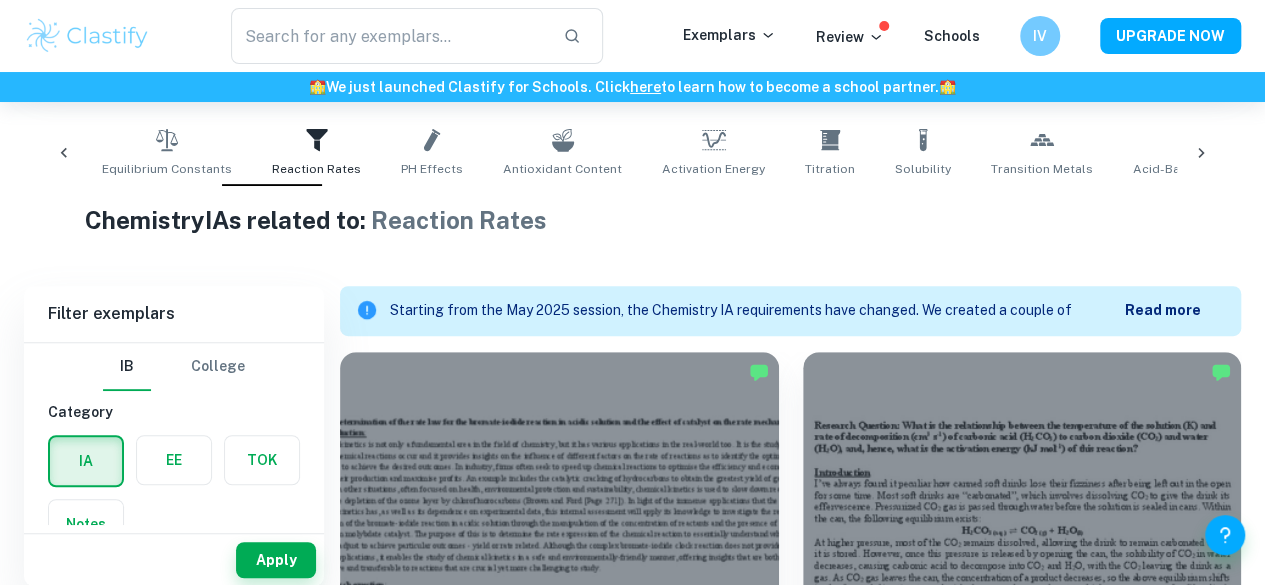 scroll, scrollTop: 0, scrollLeft: 1019, axis: horizontal 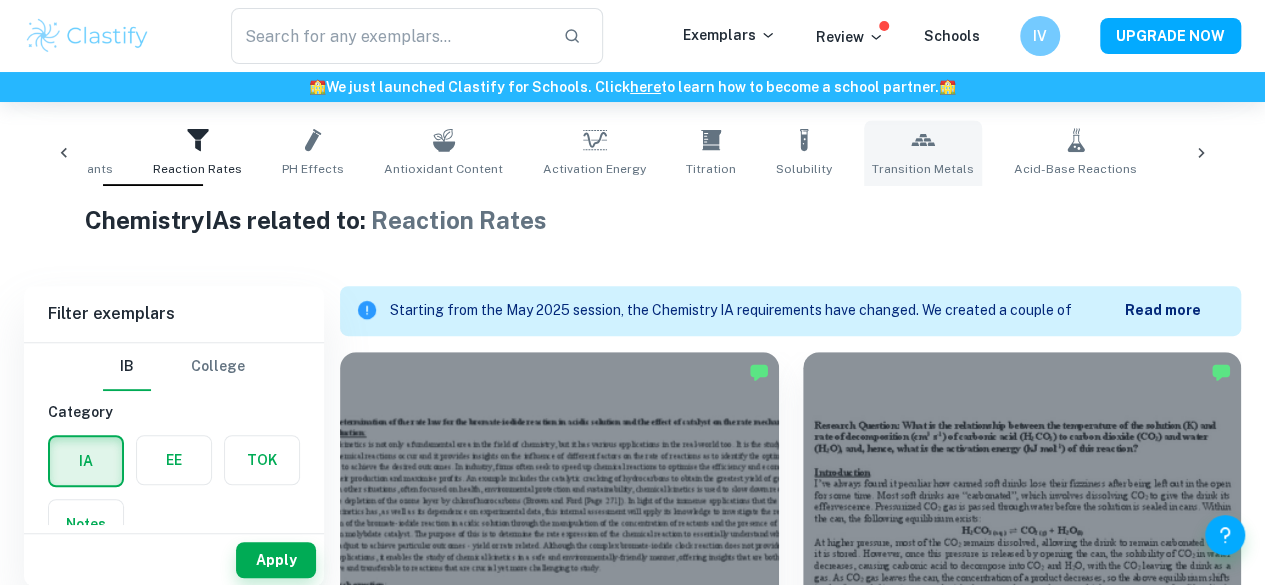 click on "Transition Metals" at bounding box center [923, 153] 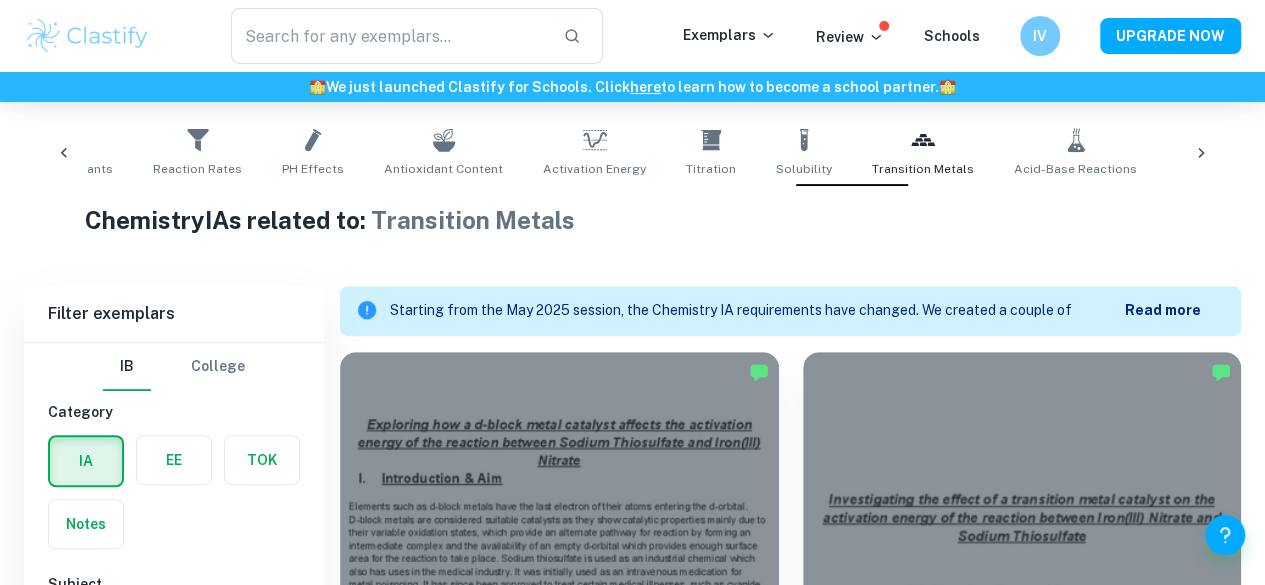 scroll, scrollTop: 688, scrollLeft: 0, axis: vertical 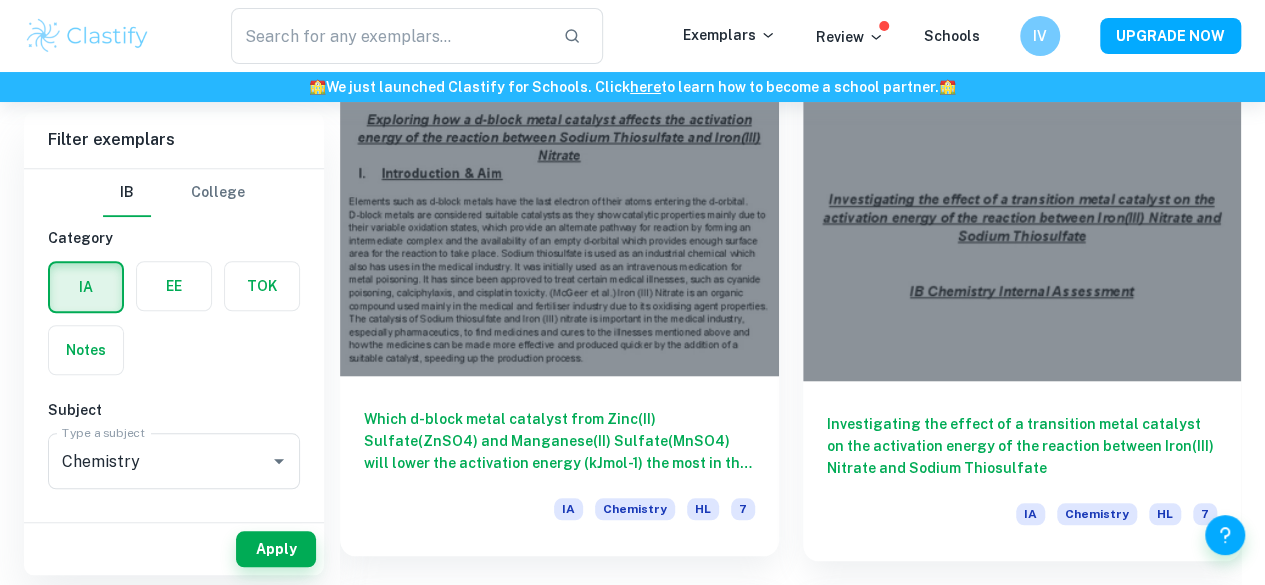 click on "Which d-block metal catalyst from Zinc(II) Sulfate(ZnSO4) and Manganese(II)
Sulfate(MnSO4) will lower the activation energy (kJmol-1) the most in the reaction between
Sodium Thiosulfate and Iron(III) nitrate, by calculating the time taken for the completion
of the reaction at varying temperatures of 25°C, 30°C, 35°C, 40°C, 45°C?" at bounding box center [559, 441] 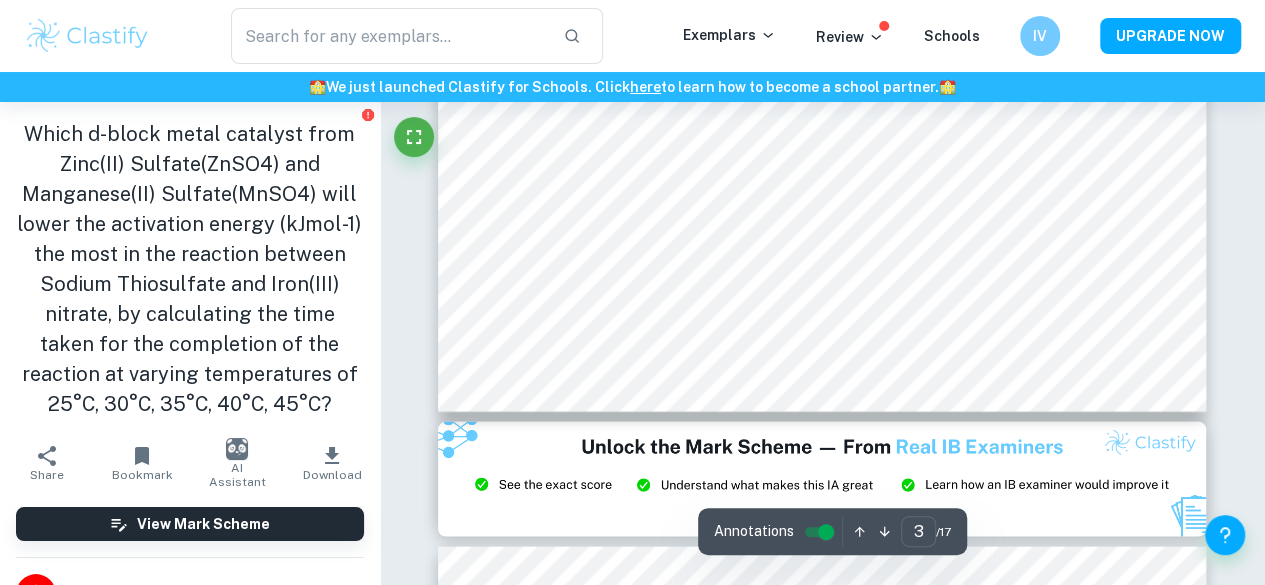 scroll, scrollTop: 2100, scrollLeft: 0, axis: vertical 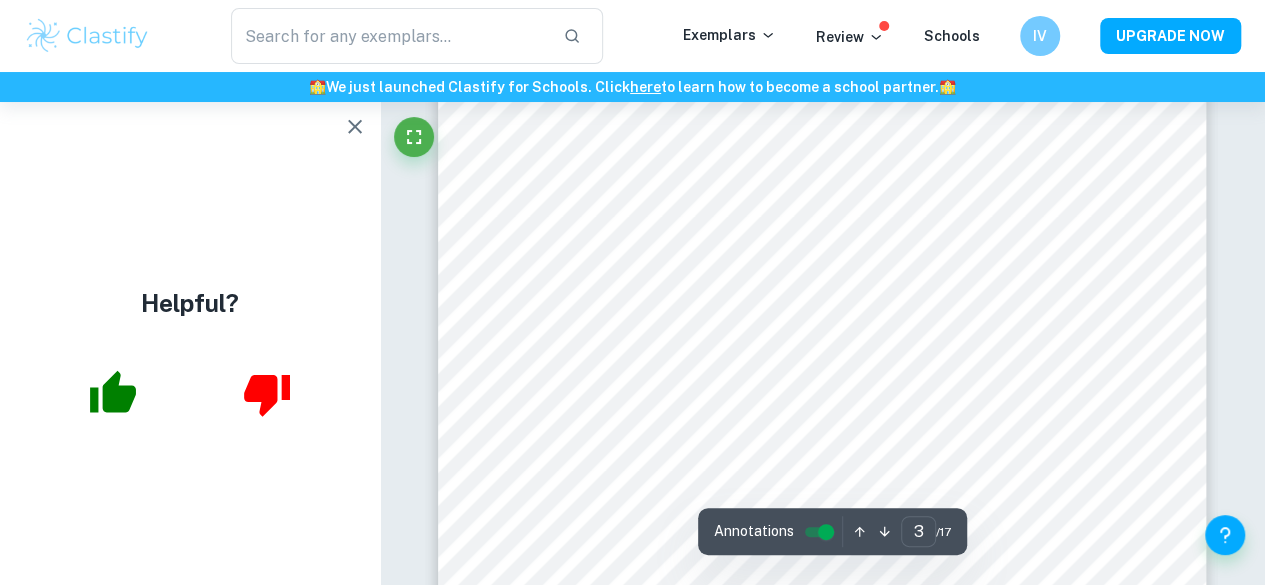 click 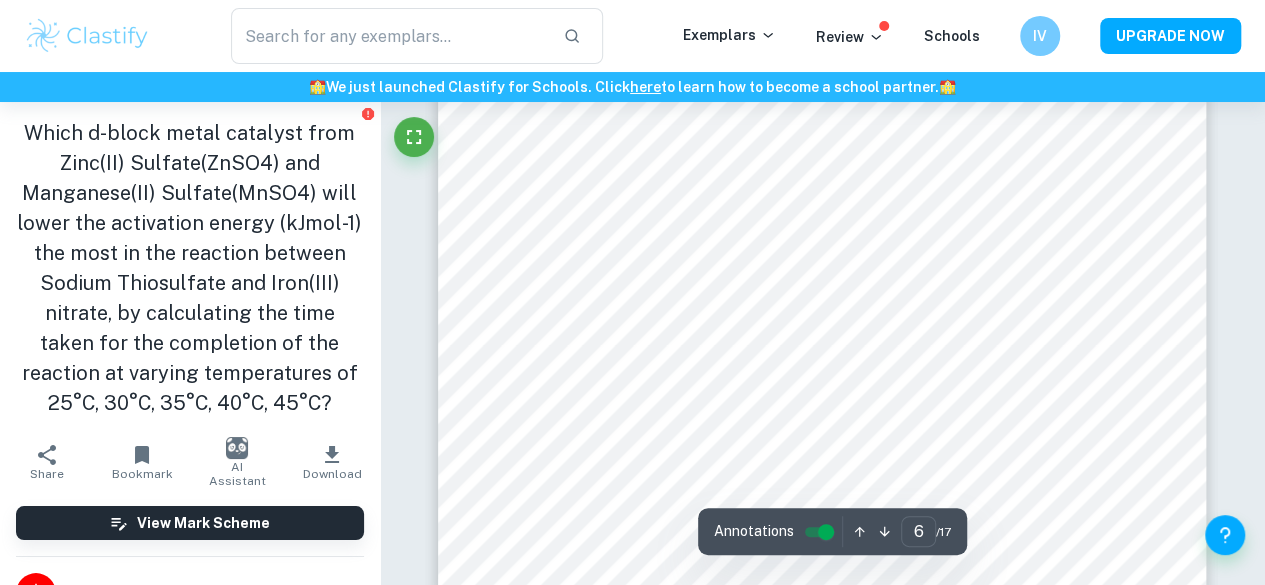scroll, scrollTop: 5900, scrollLeft: 0, axis: vertical 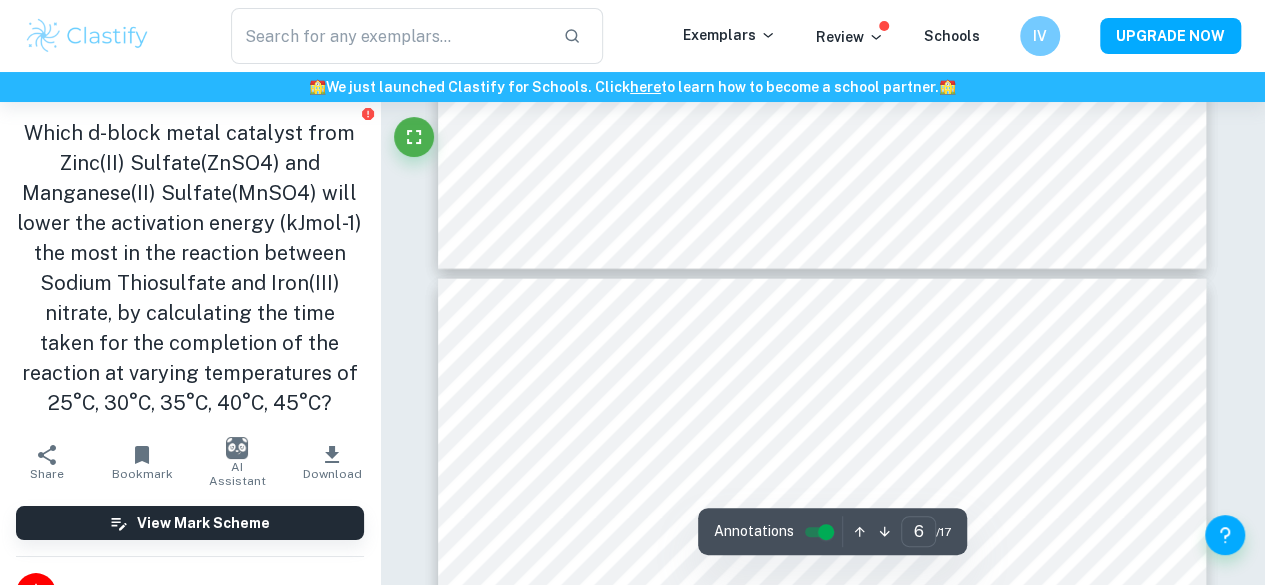 type on "7" 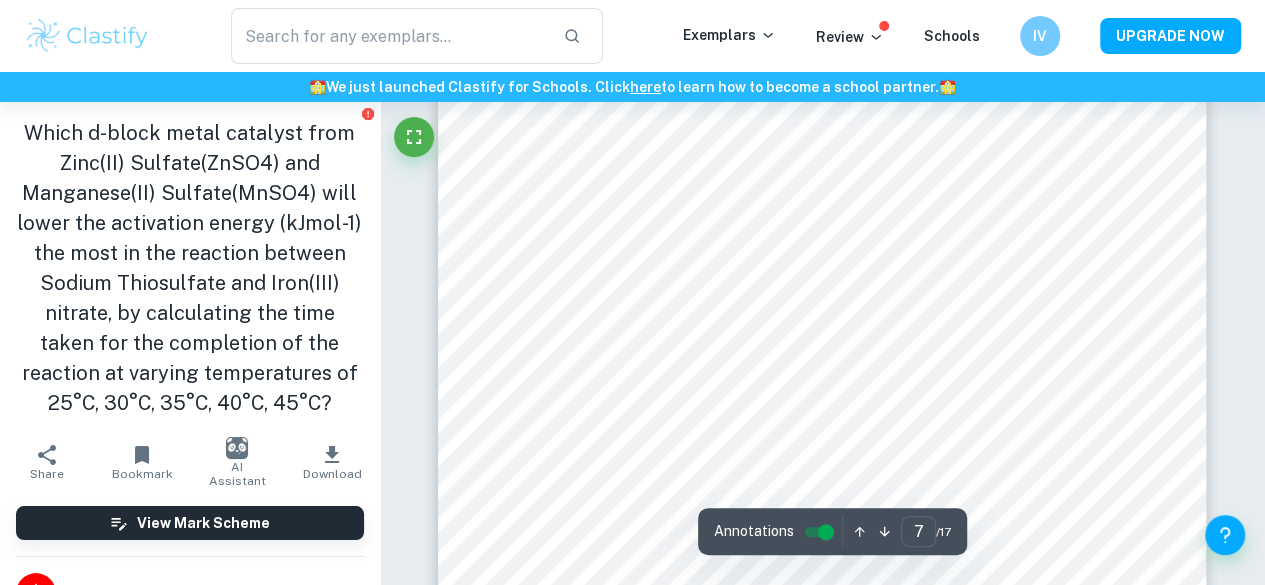 scroll, scrollTop: 6500, scrollLeft: 0, axis: vertical 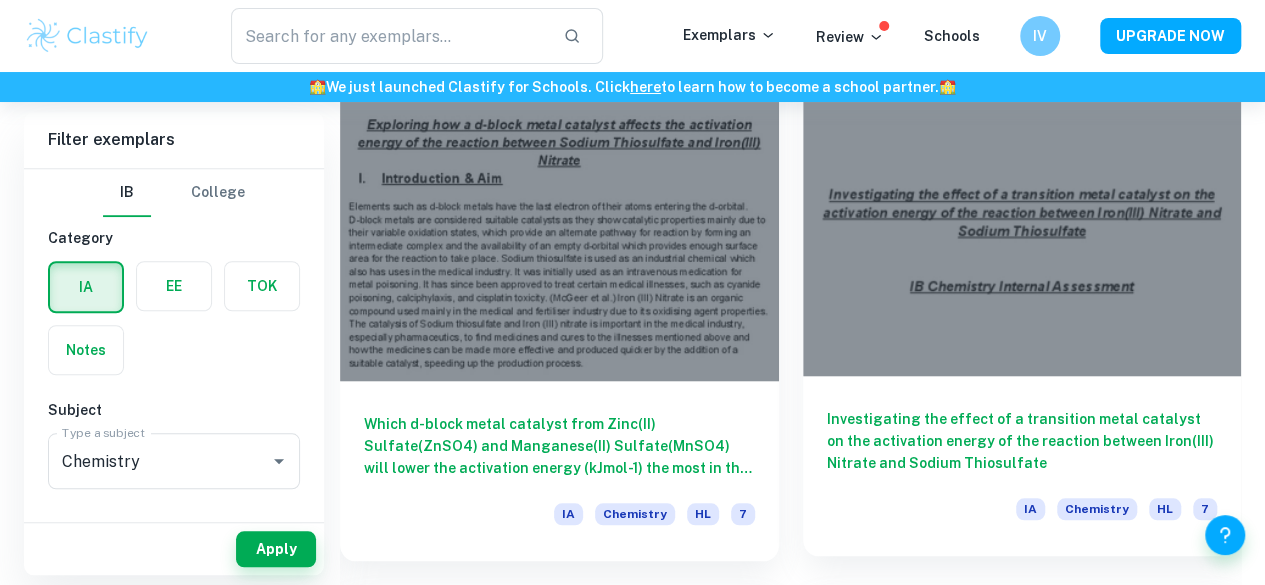 click on "Investigating the effect of a transition metal catalyst on the activation energy of the reaction between Iron(III) Nitrate and Sodium Thiosulfate" at bounding box center (1022, 441) 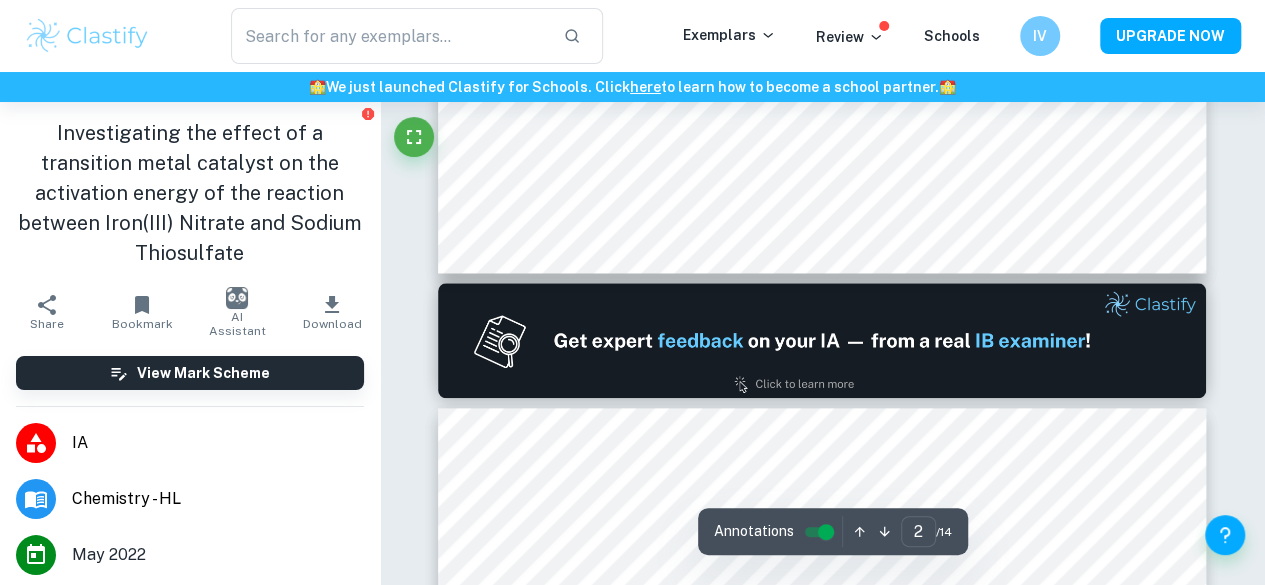 scroll, scrollTop: 1100, scrollLeft: 0, axis: vertical 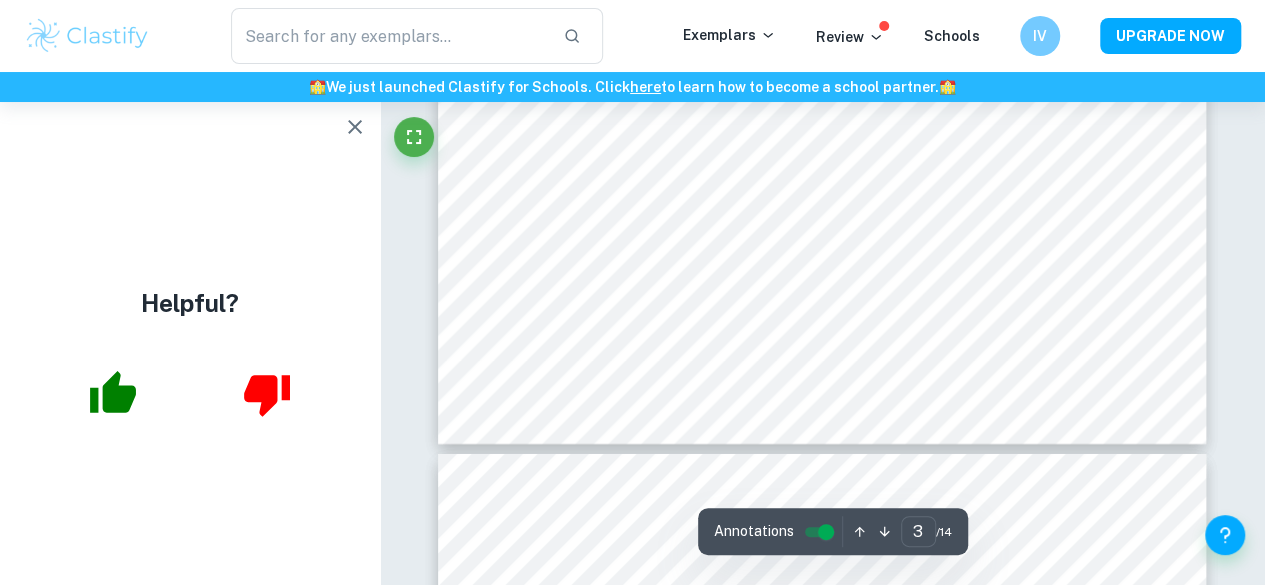 click 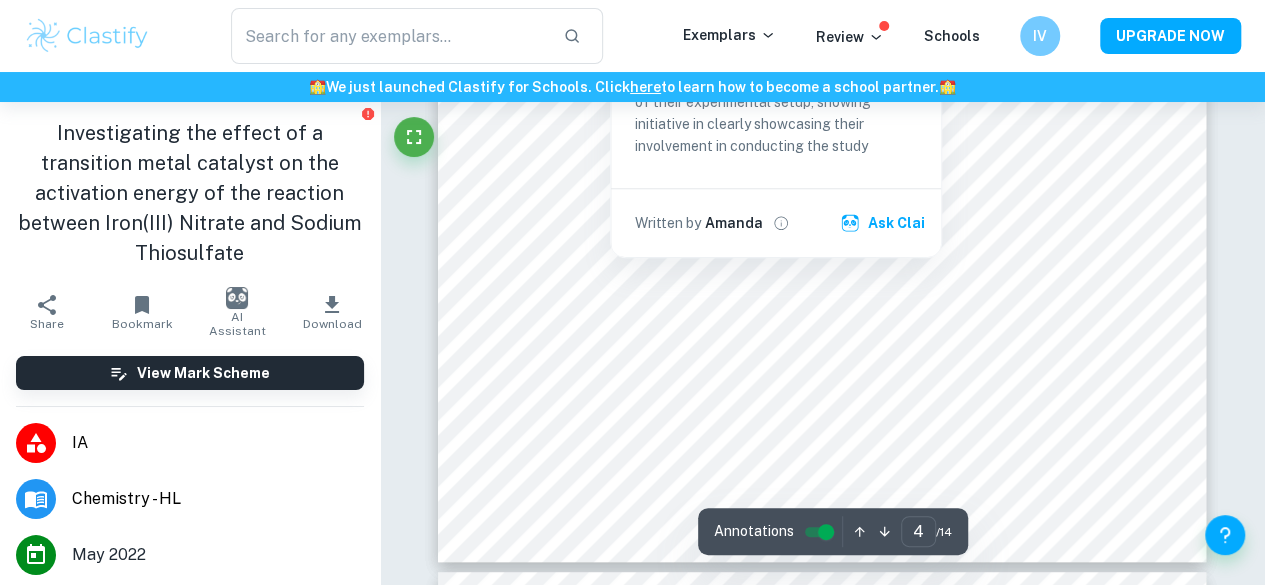 scroll, scrollTop: 4300, scrollLeft: 0, axis: vertical 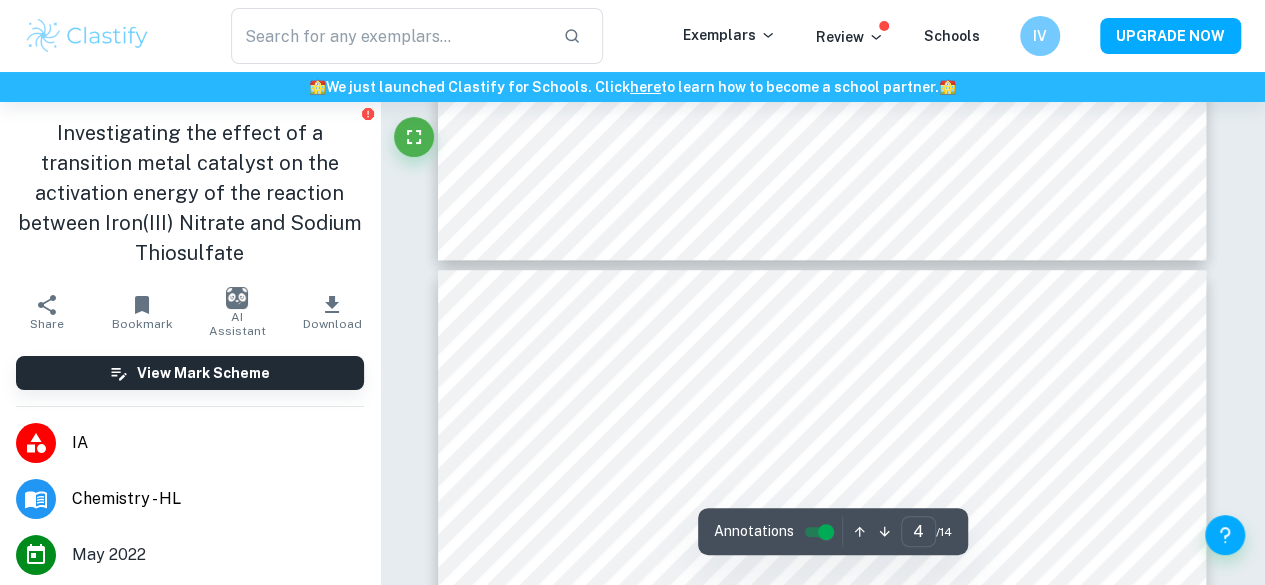 type on "5" 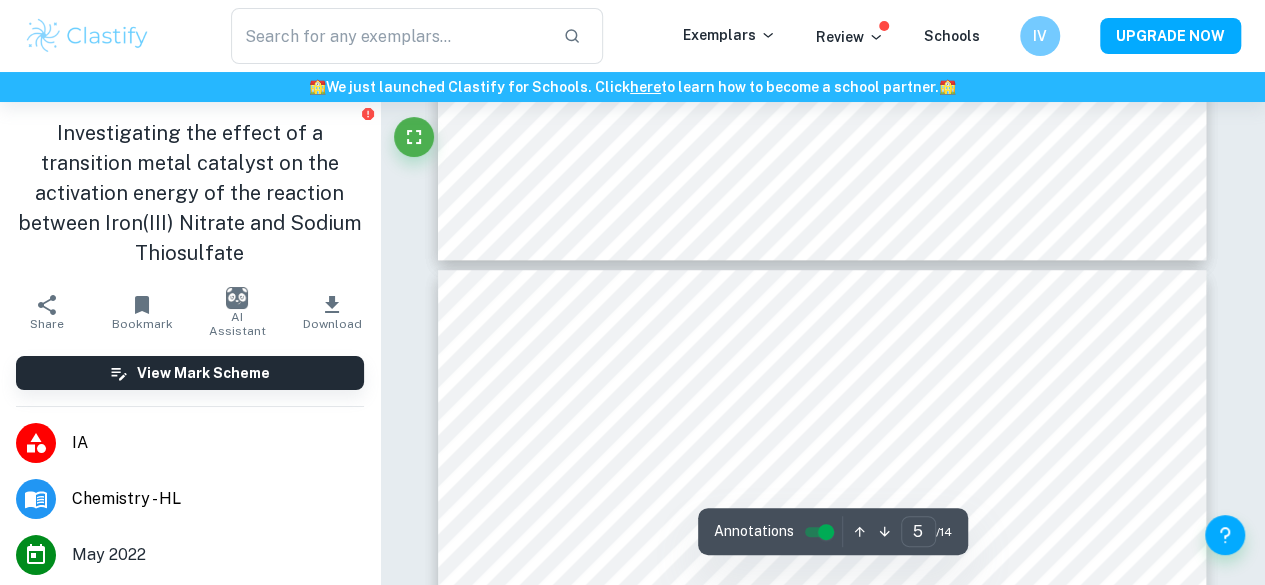 scroll, scrollTop: 4600, scrollLeft: 0, axis: vertical 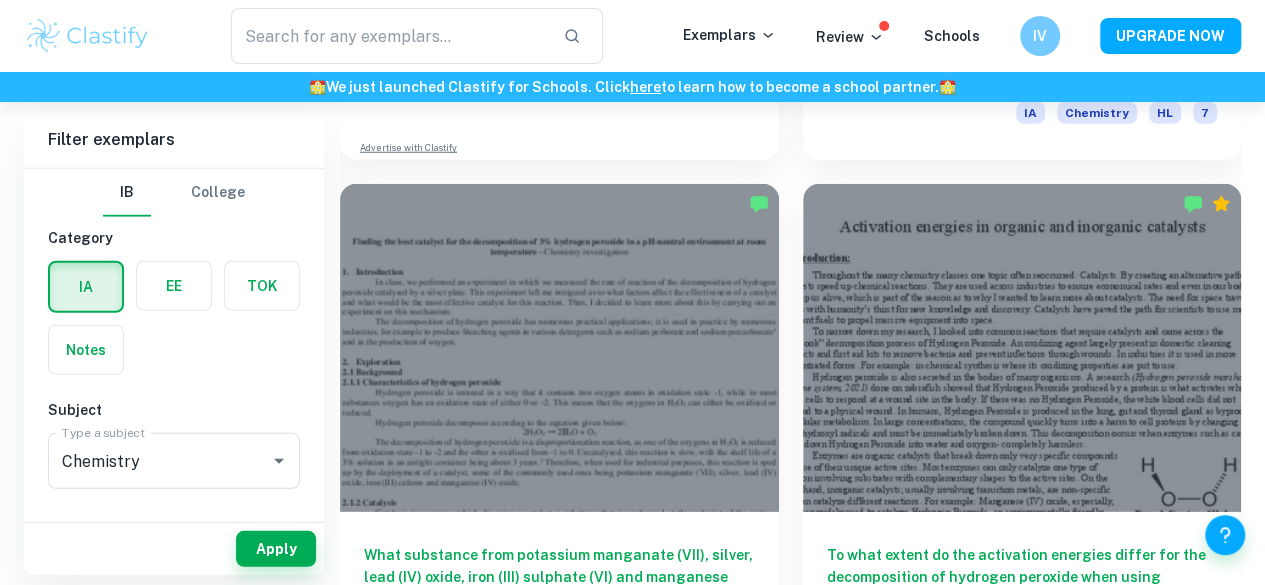 click on "How do different temperatures affect the adsorption of heavy metals ion in a solution by eggshells powder given that the  mass of eggshells used, type of egg and concentration of copper ion solution is constant?" at bounding box center [1022, 2704] 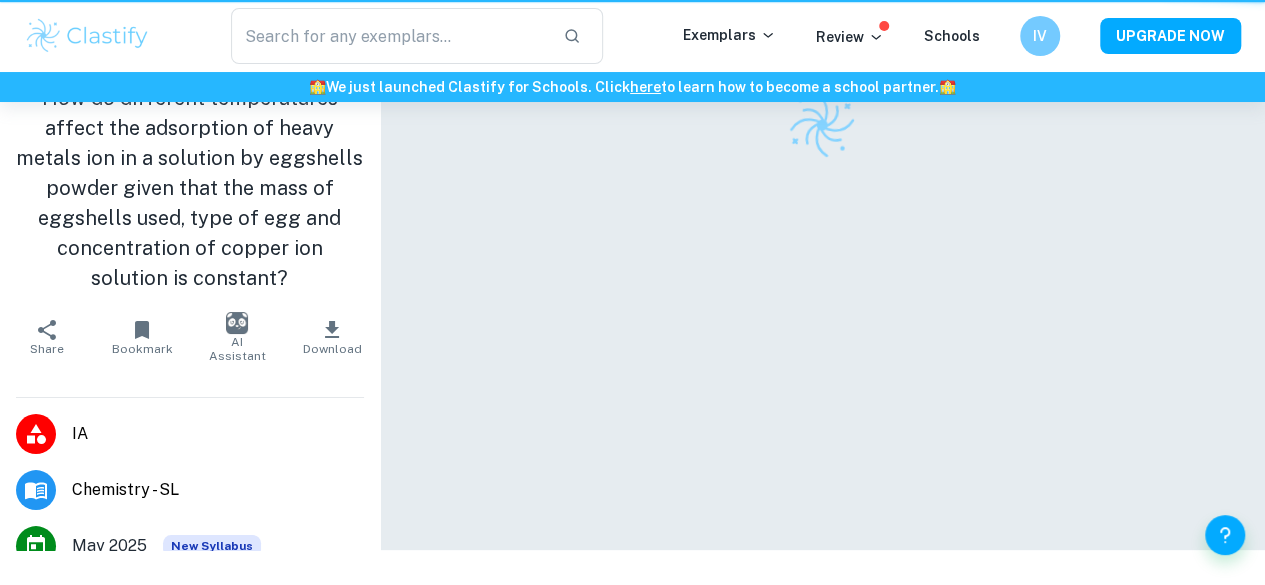 scroll, scrollTop: 0, scrollLeft: 0, axis: both 